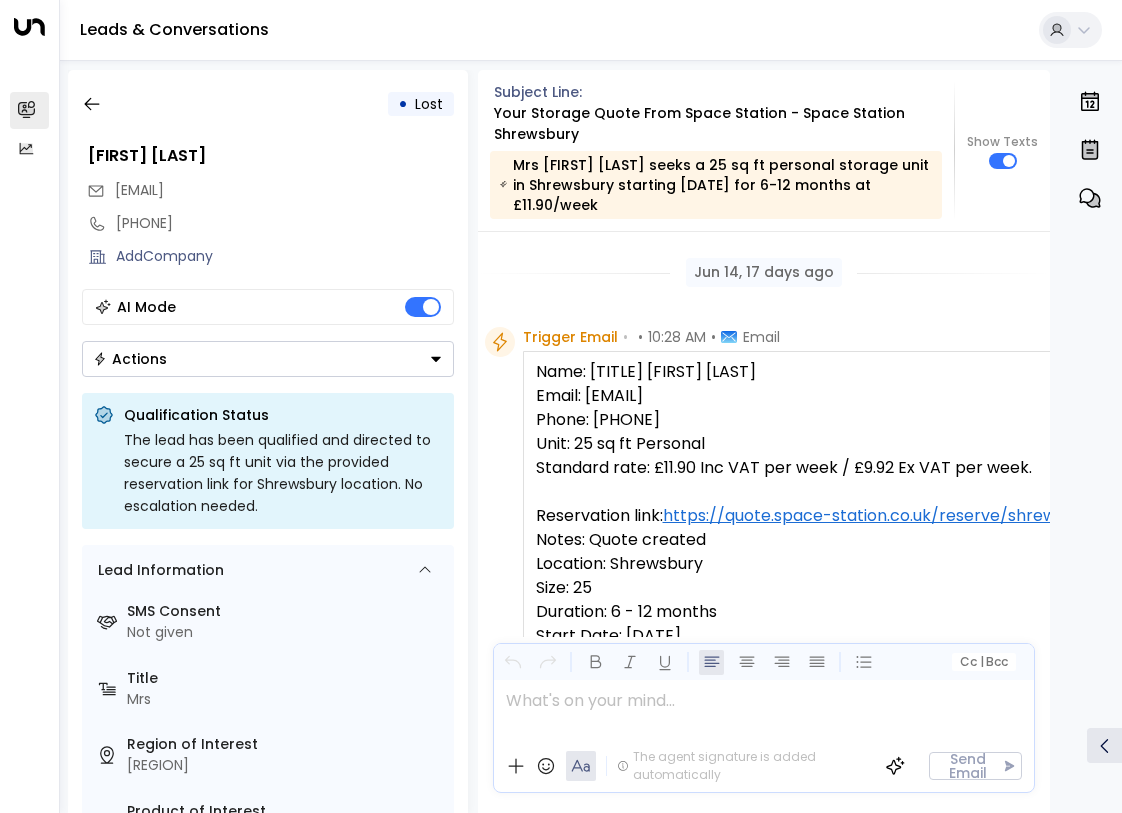 scroll, scrollTop: 0, scrollLeft: 0, axis: both 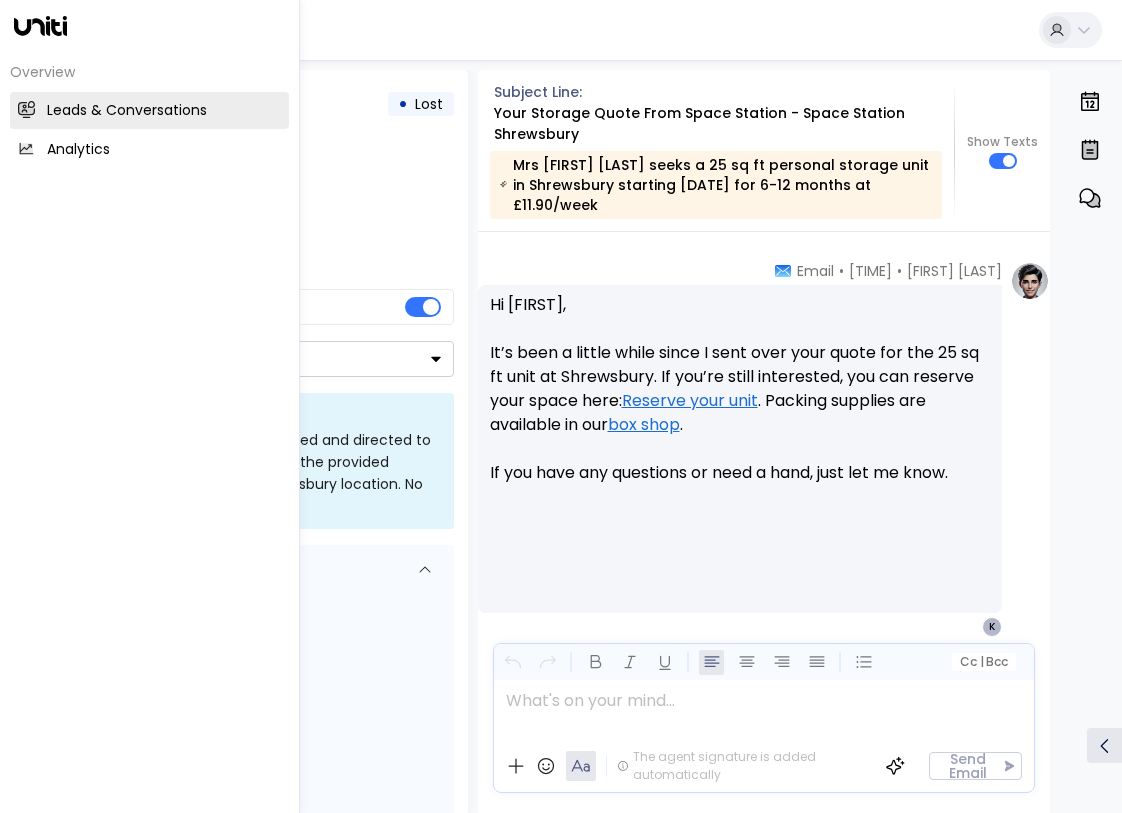 click on "Overview Leads & Conversations Leads & Conversations Analytics Analytics" at bounding box center (150, 406) 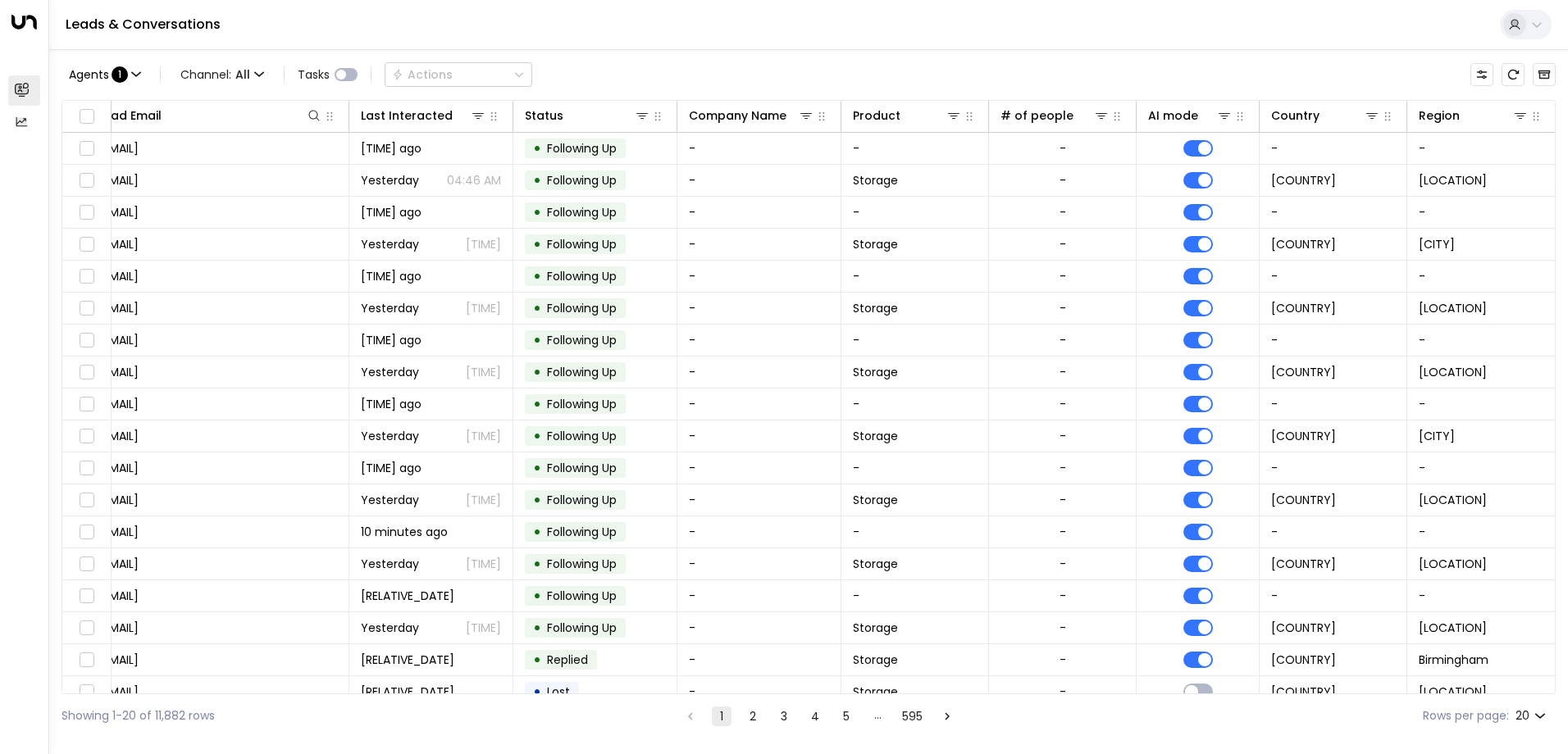scroll, scrollTop: 0, scrollLeft: 194, axis: horizontal 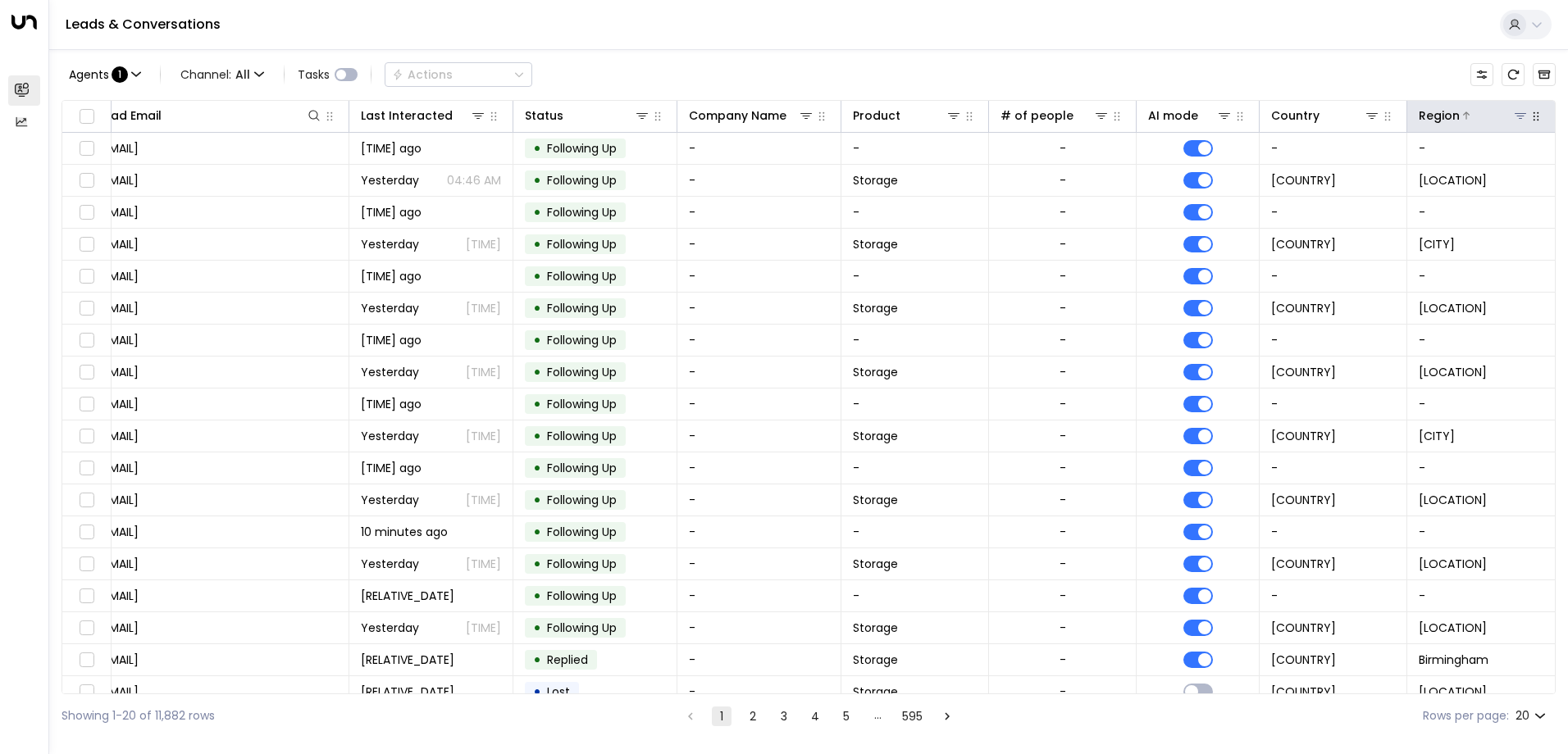 click at bounding box center [1520, 116] 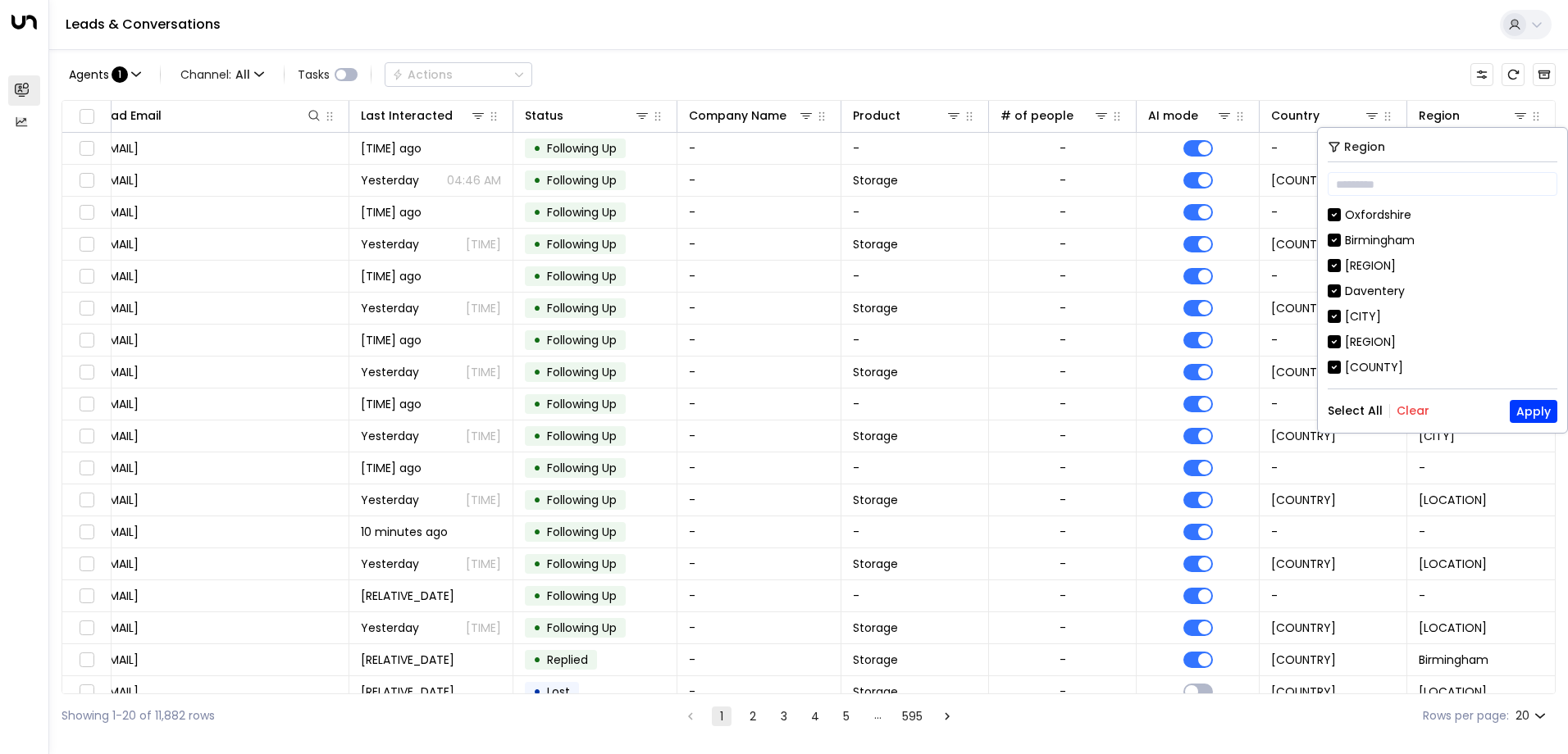click on "Clear" at bounding box center [1413, 411] 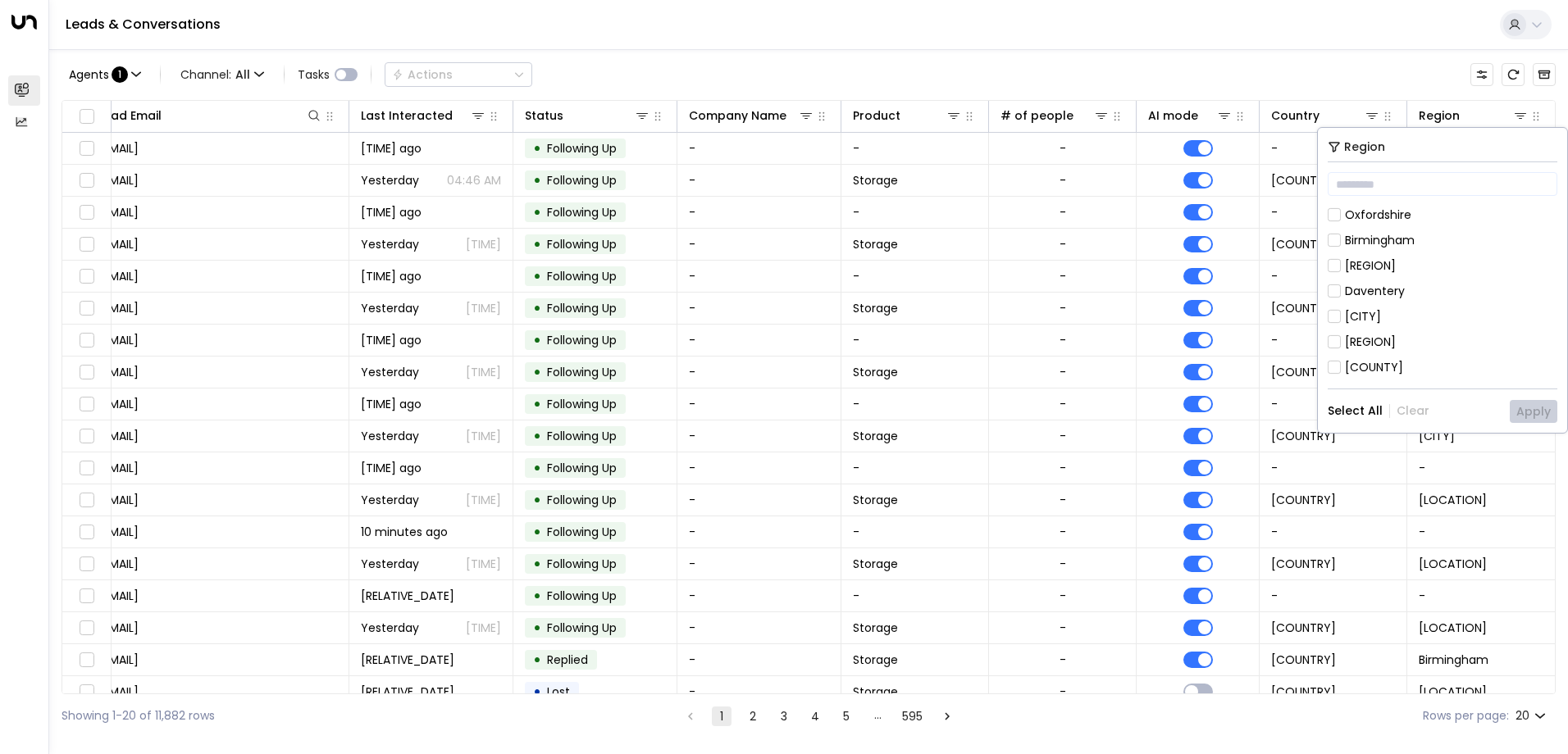 click on "[REGION]" at bounding box center (1378, 215) 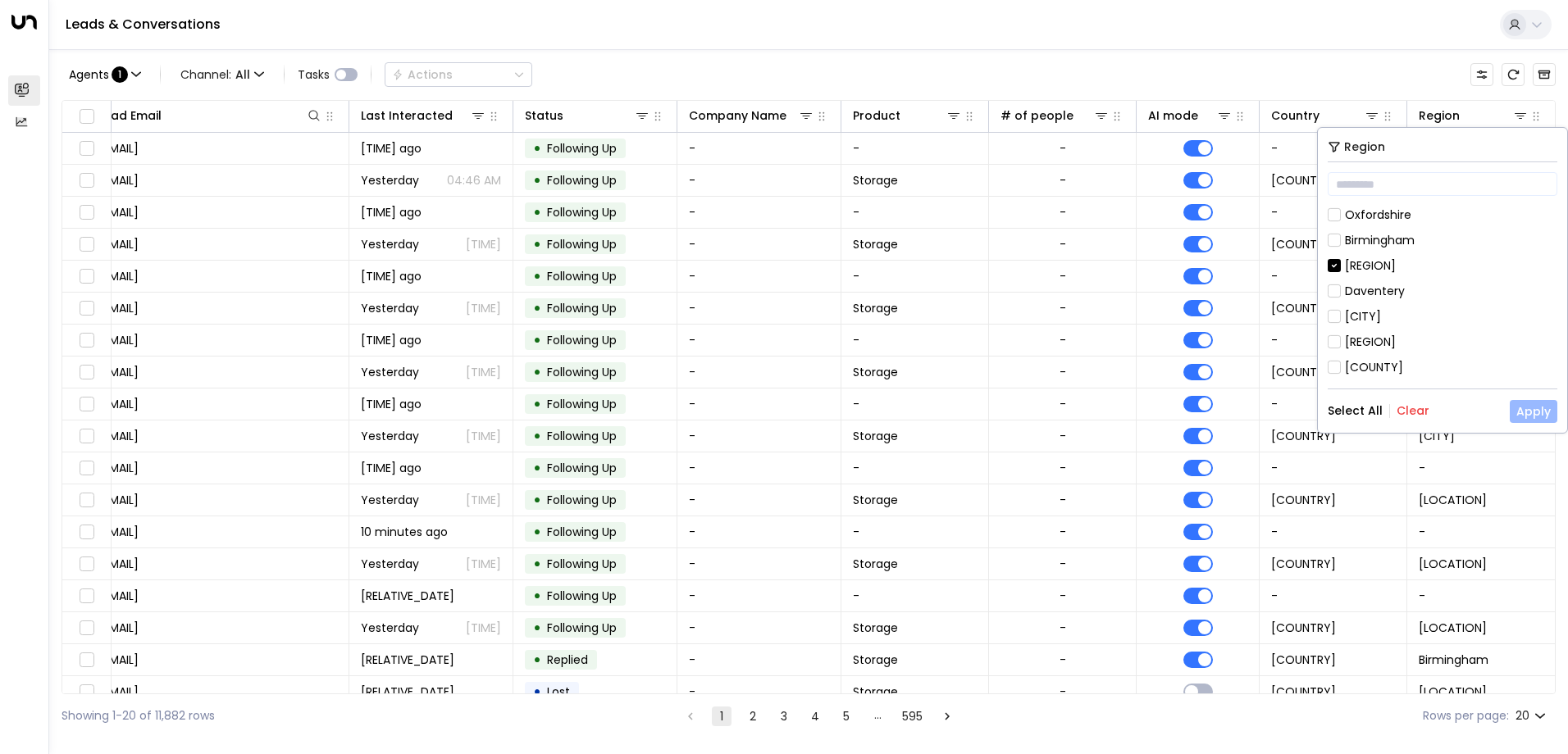 click on "Apply" at bounding box center (1534, 411) 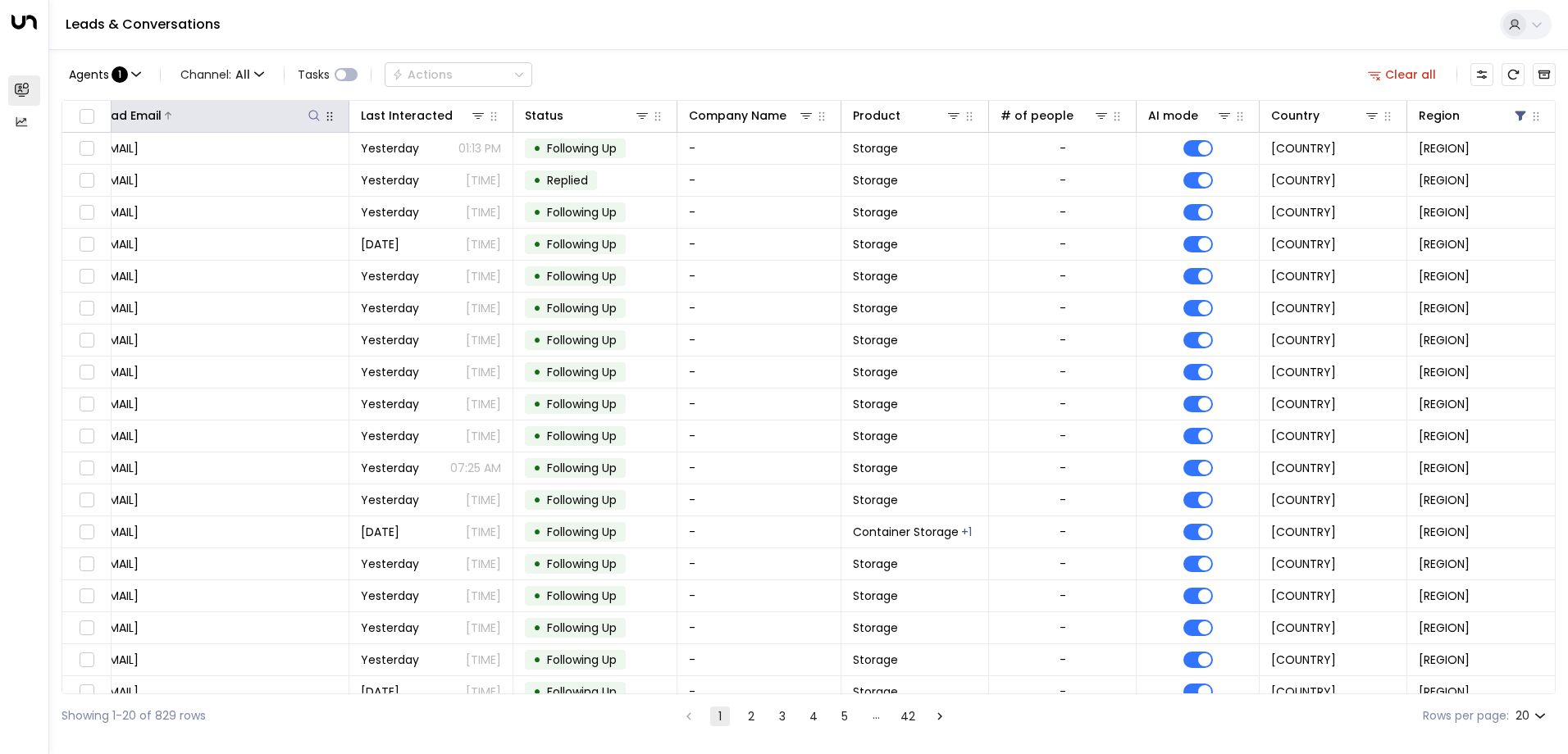 click at bounding box center [314, 116] 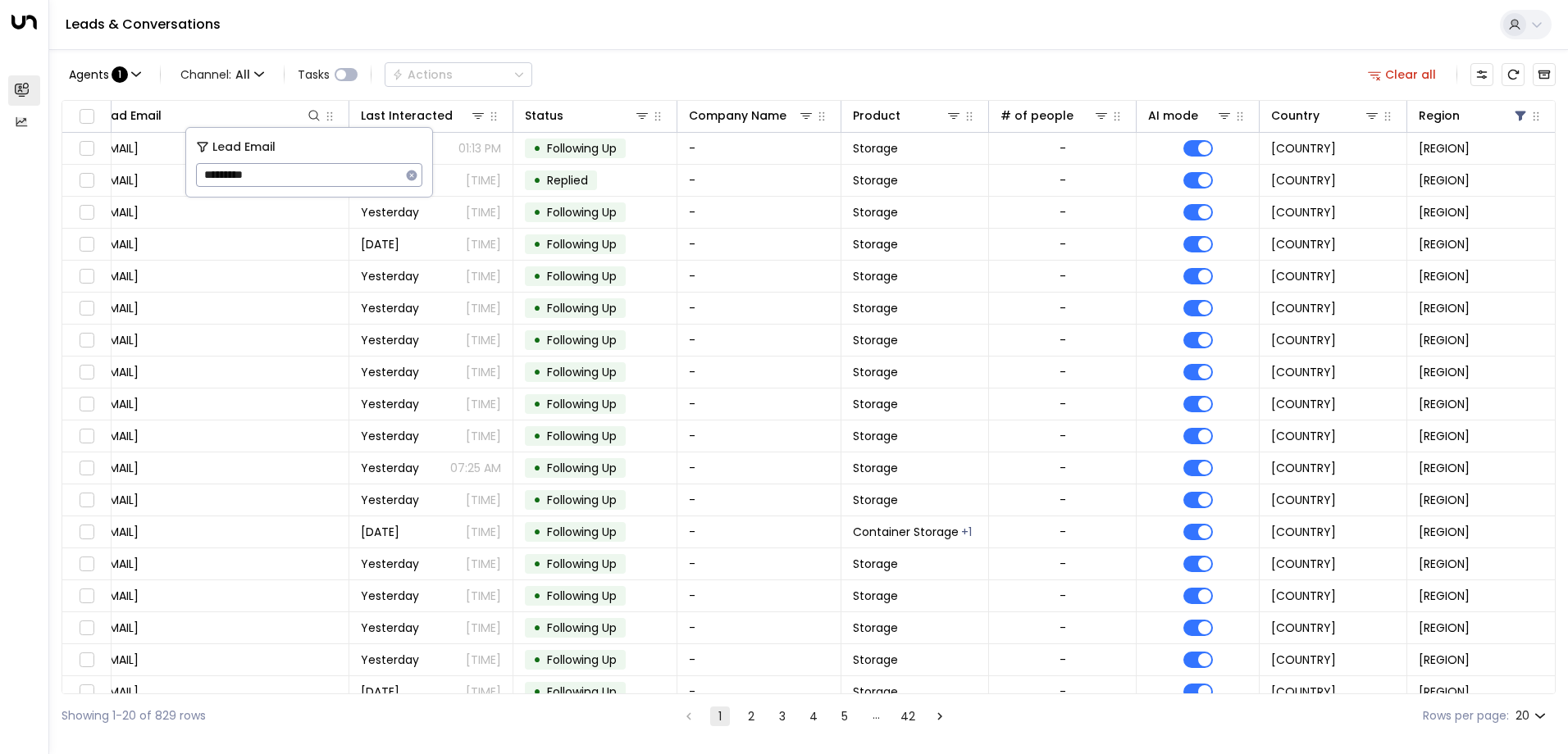 type on "*********" 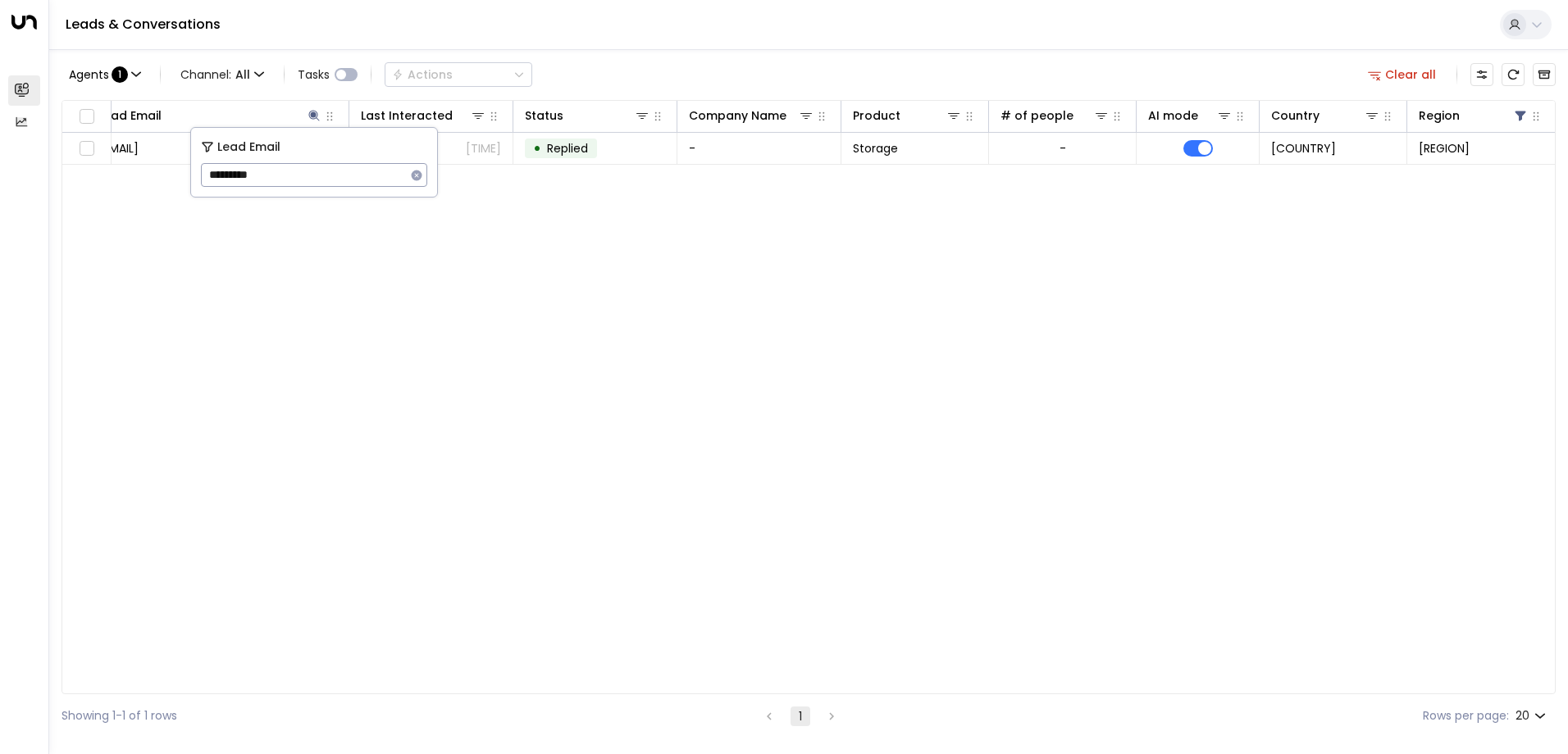 scroll, scrollTop: 0, scrollLeft: 189, axis: horizontal 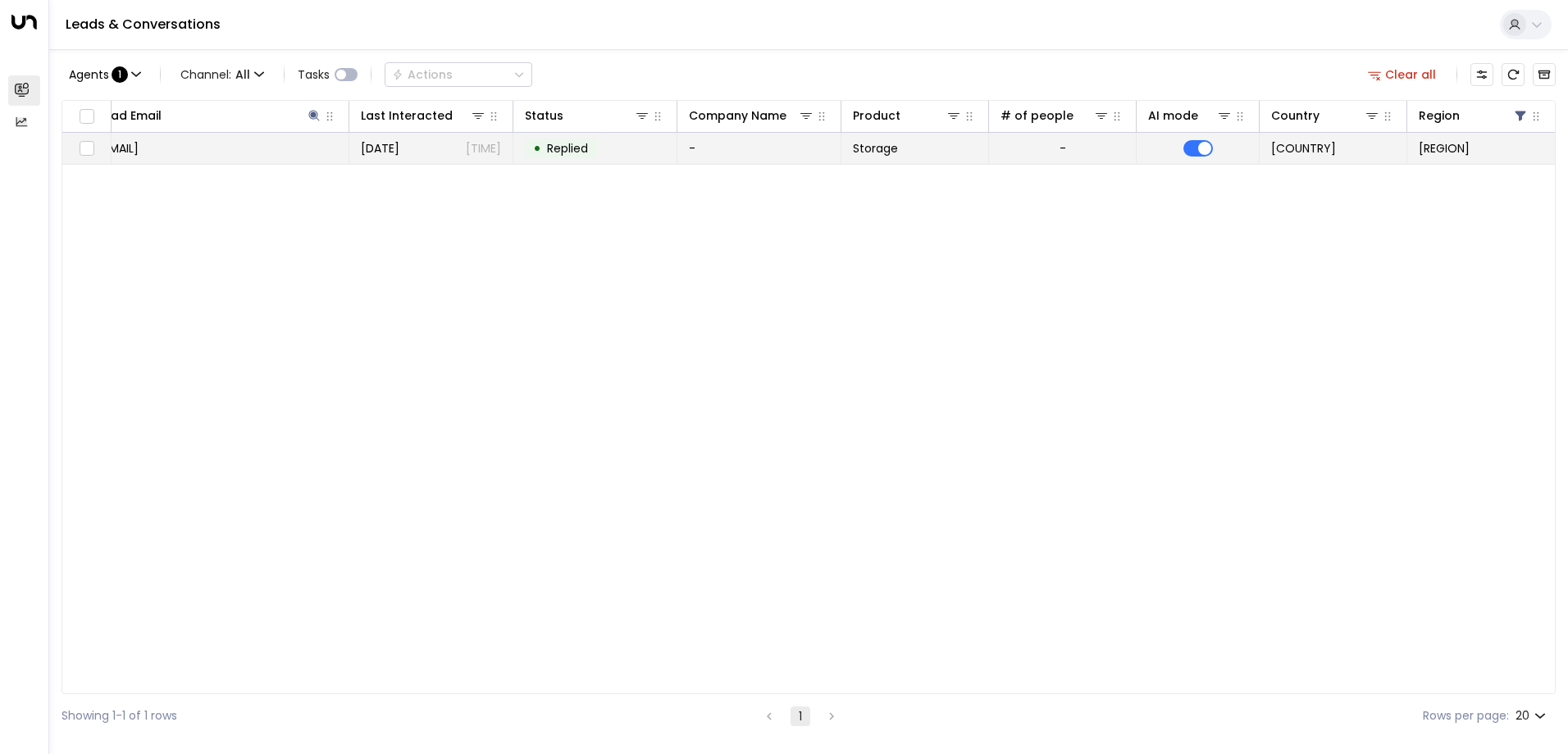 click on "• Replied" at bounding box center [595, 148] 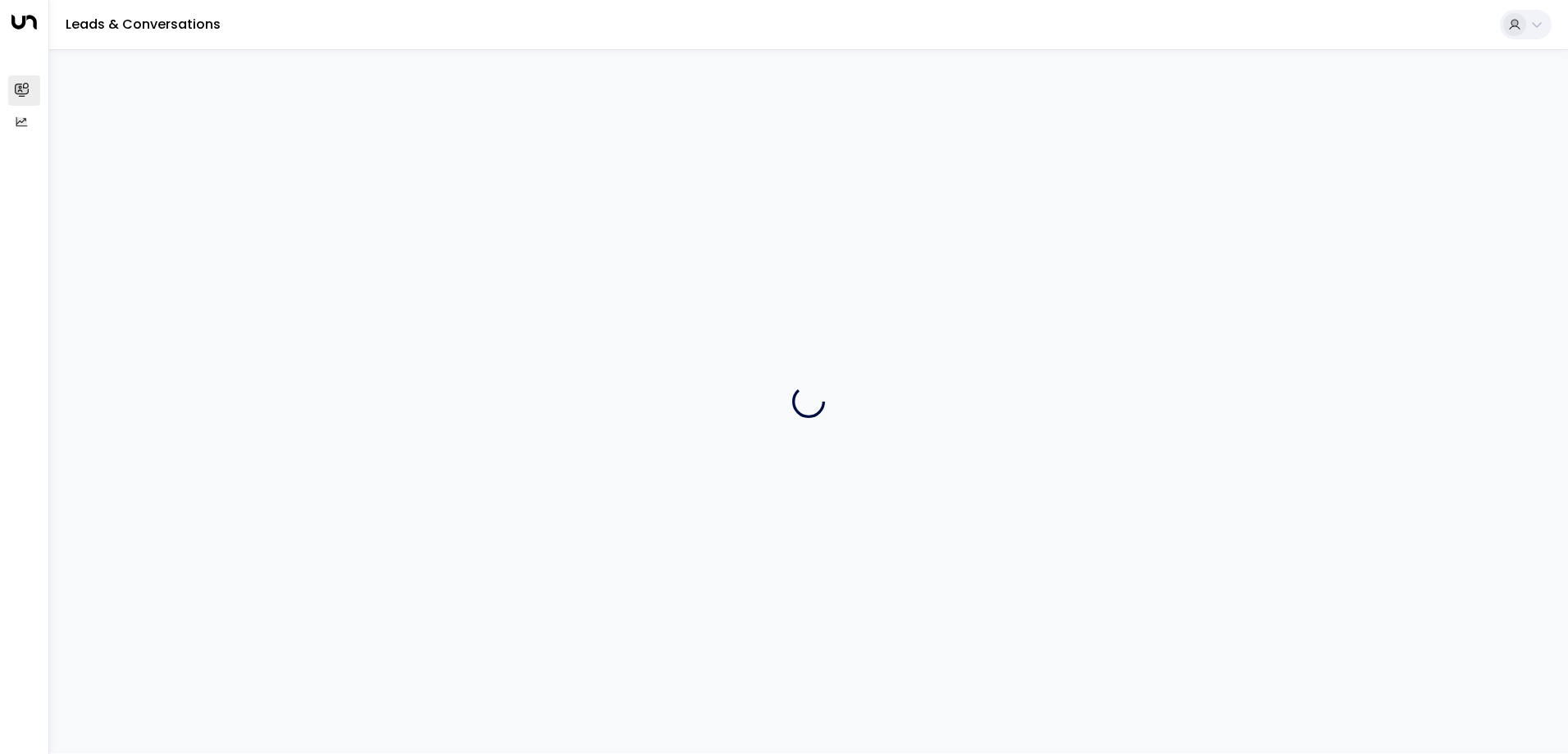 click at bounding box center (809, 401) 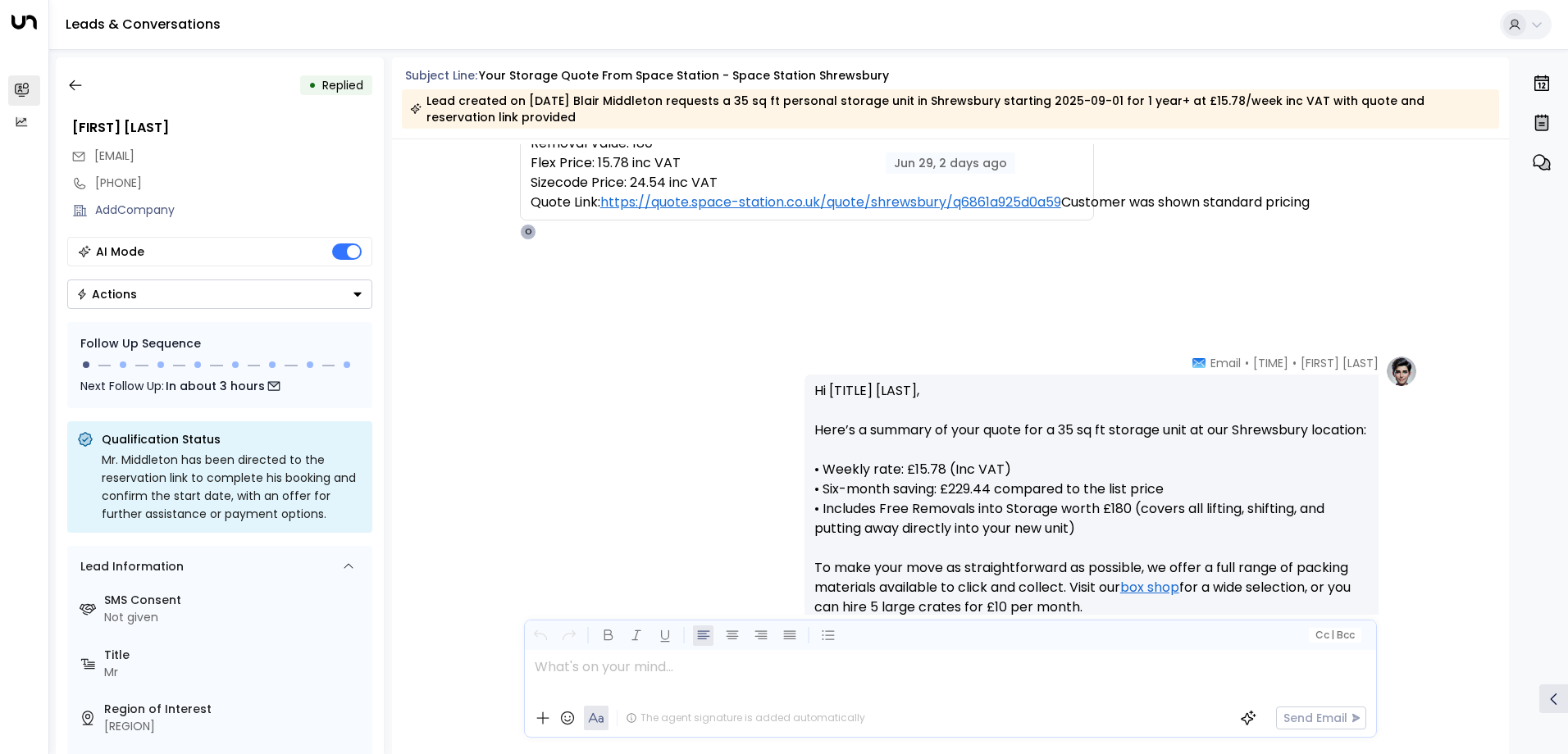 scroll, scrollTop: 733, scrollLeft: 0, axis: vertical 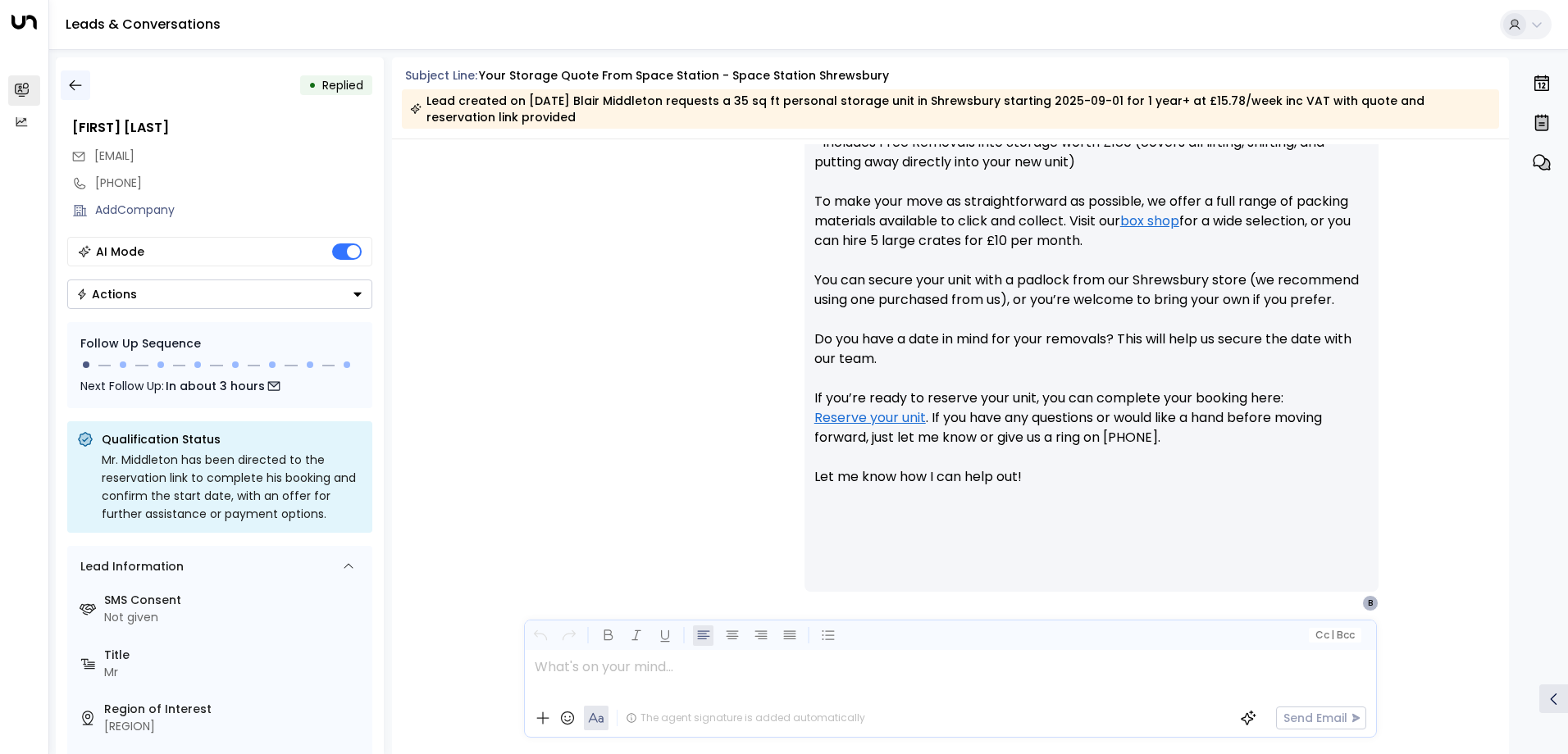 click at bounding box center (75, 85) 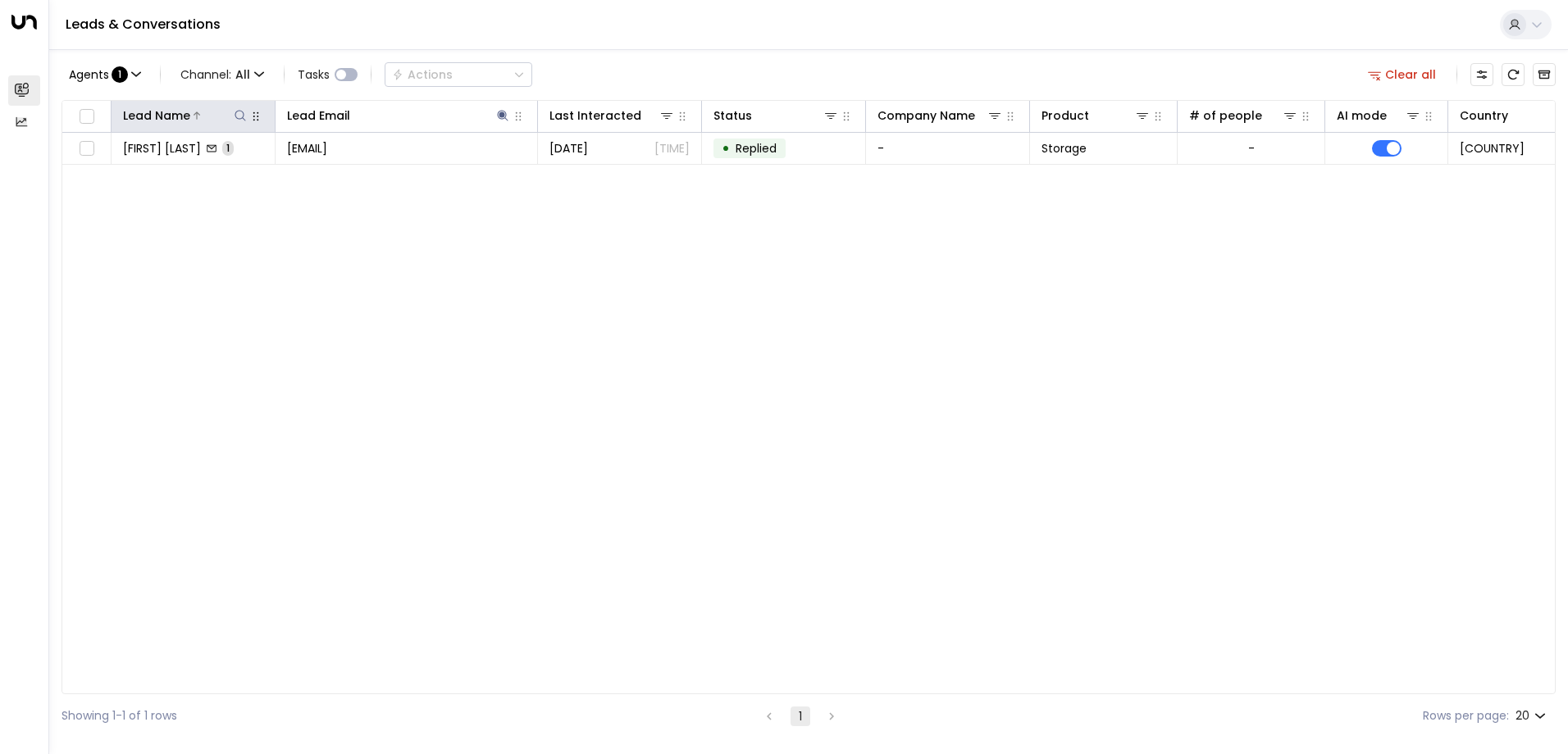 click at bounding box center [240, 116] 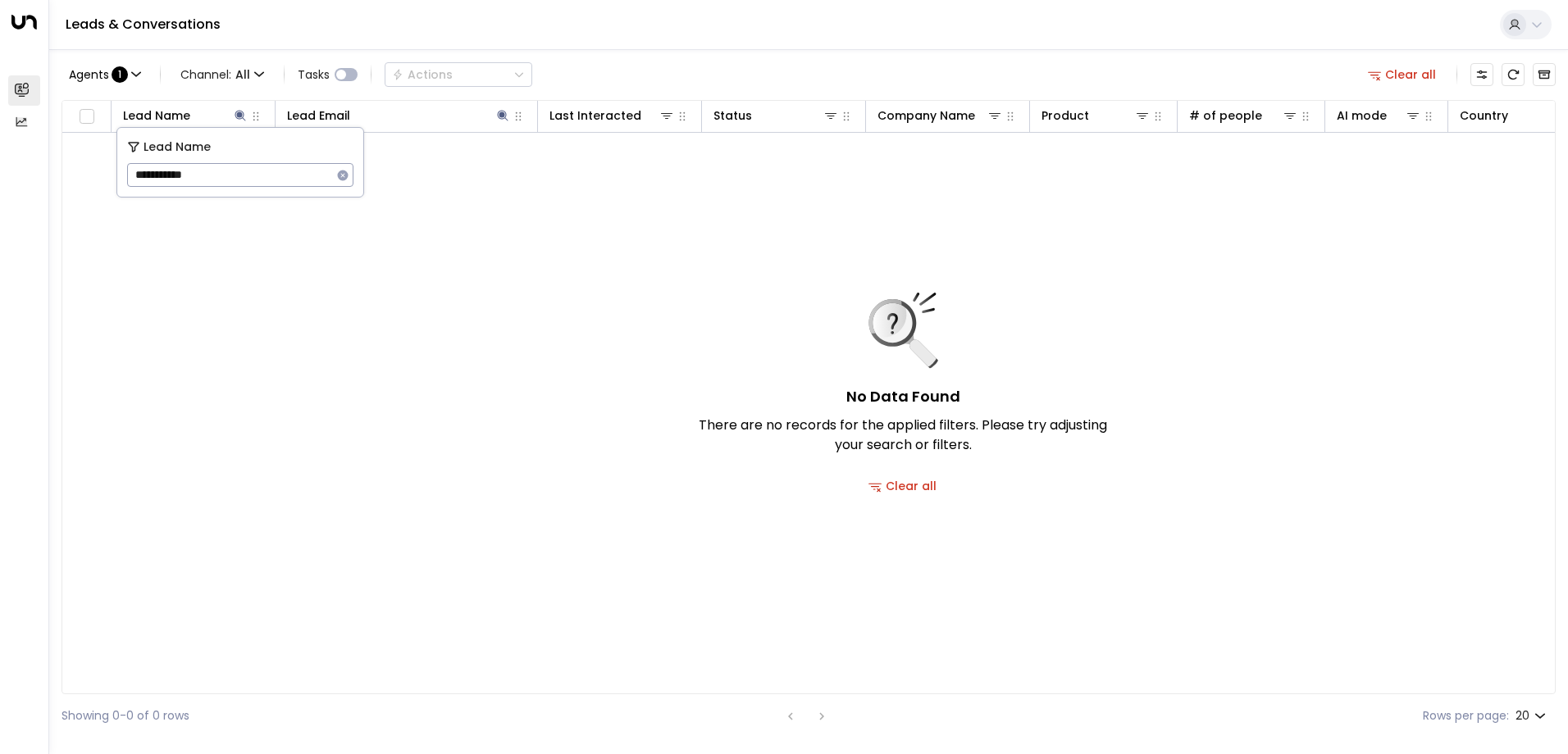 type on "**********" 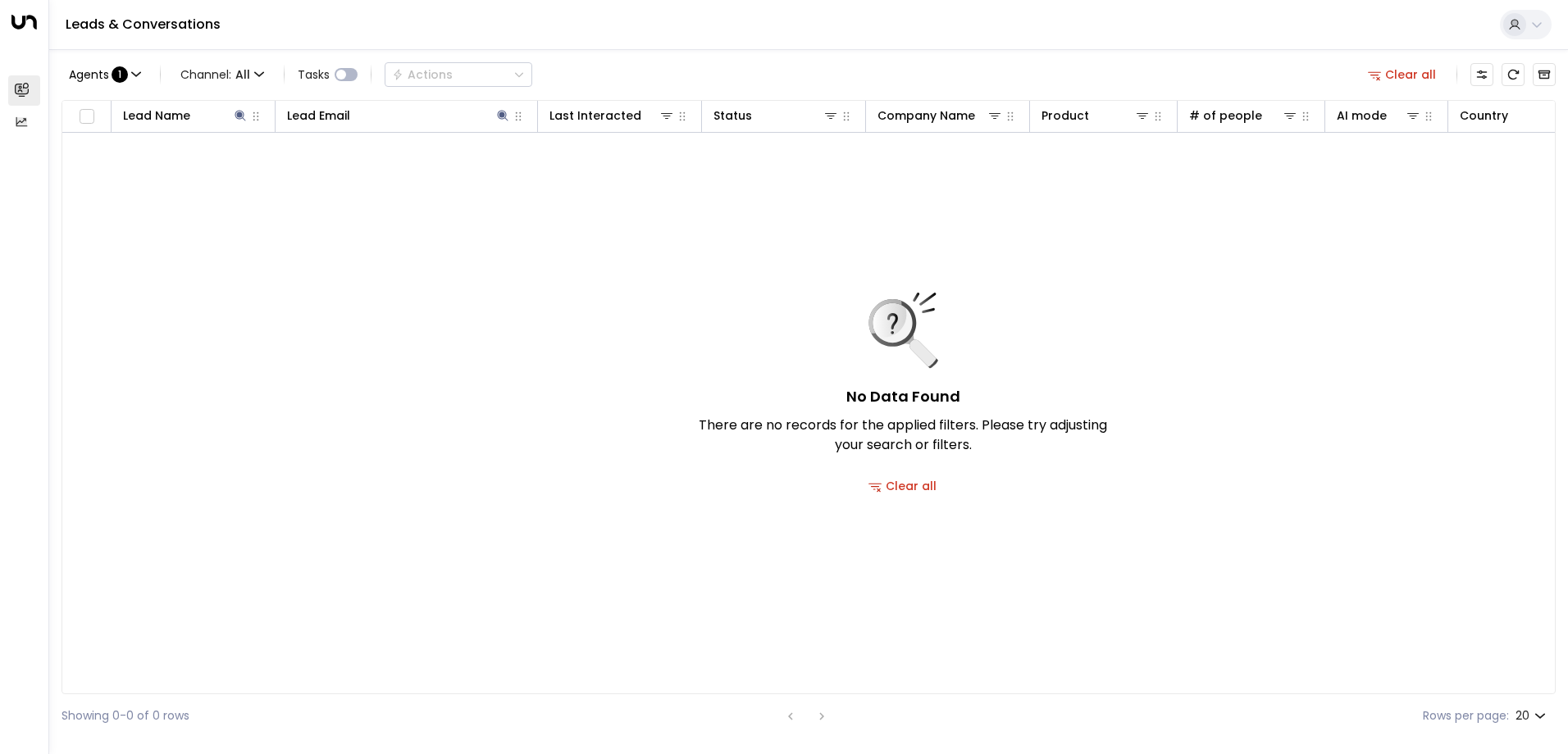 click on "No Data Found There are no records for the applied filters. Please try adjusting your search or filters. Clear all" at bounding box center (903, 395) 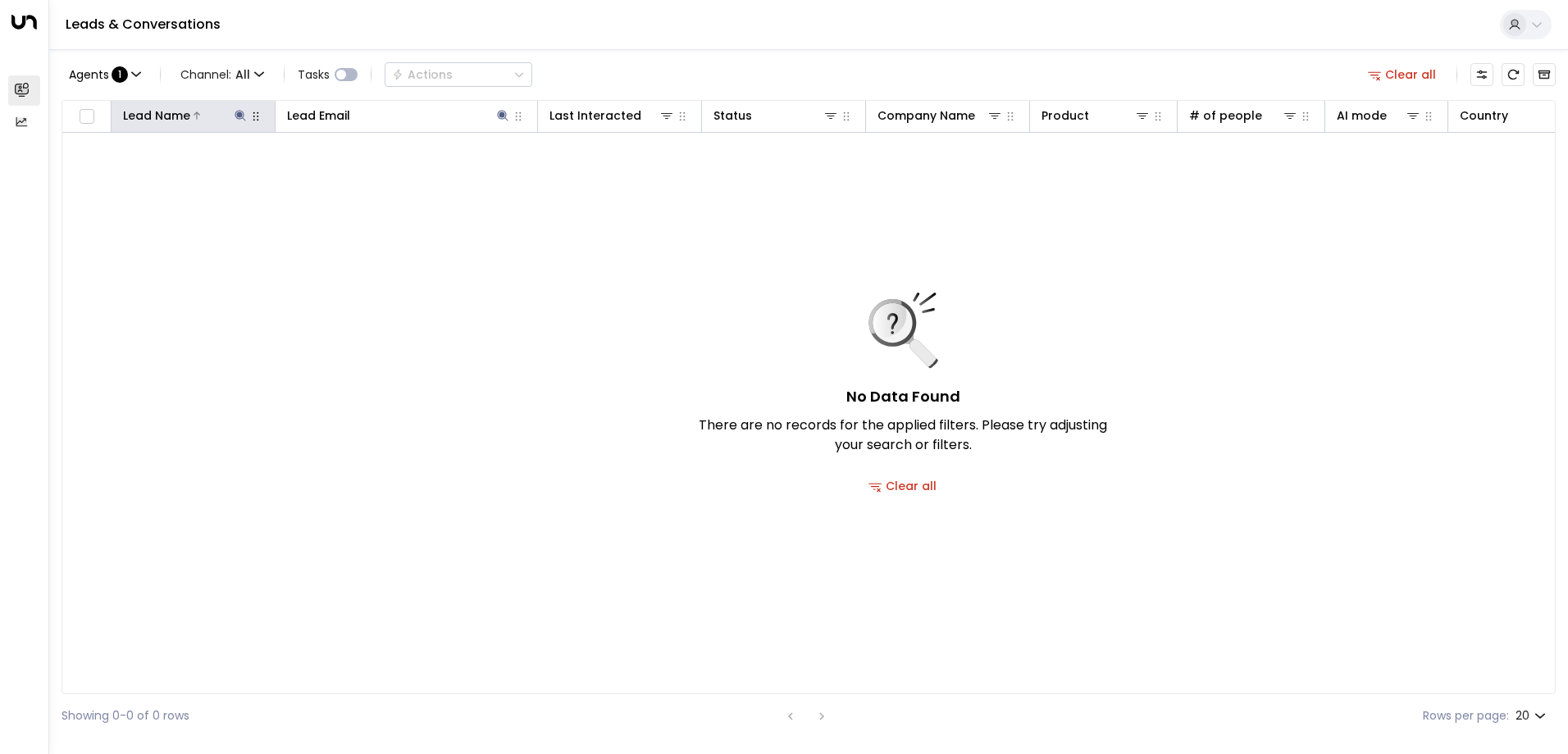 click on "Lead Name" at bounding box center [157, 116] 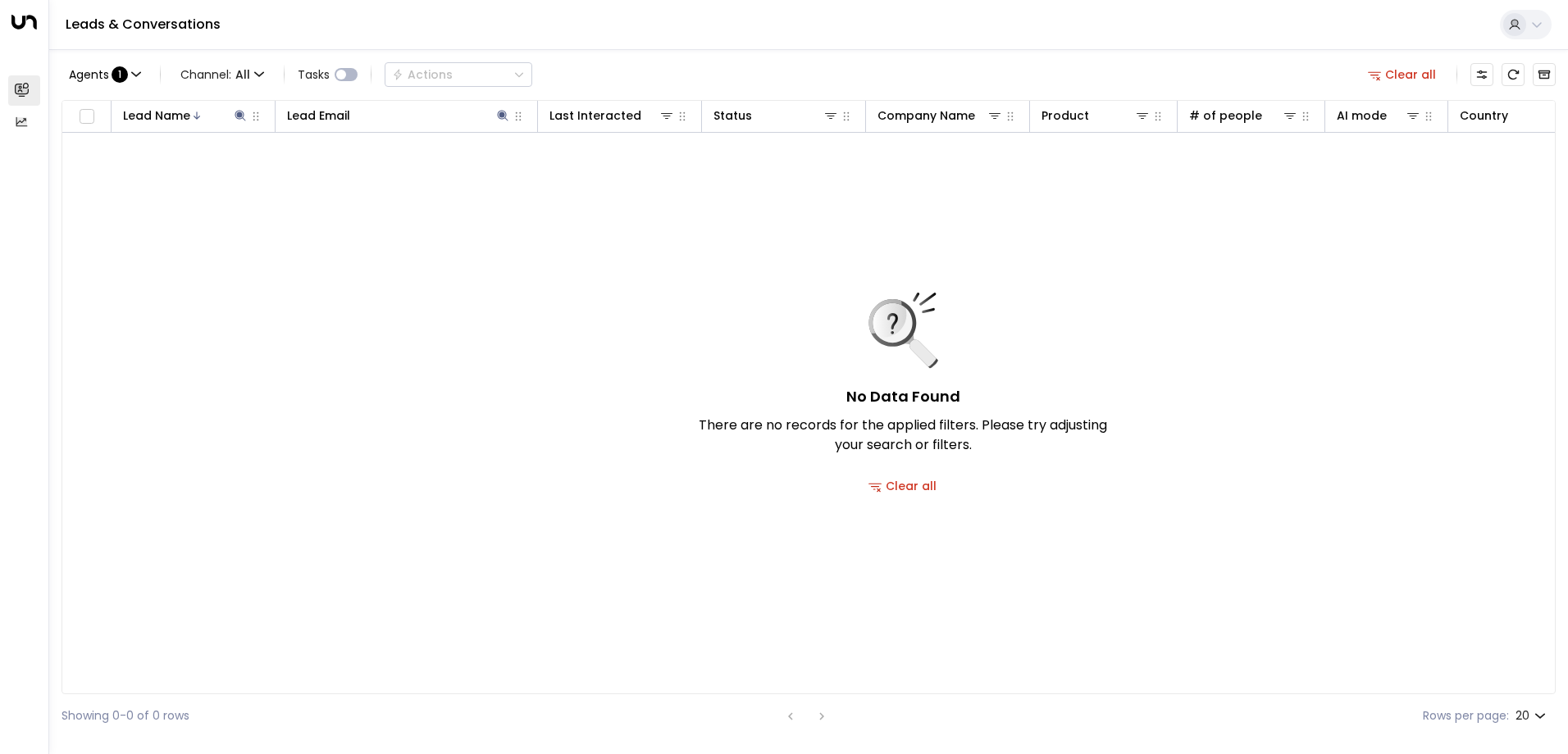 drag, startPoint x: 363, startPoint y: 215, endPoint x: 323, endPoint y: 216, distance: 40.012498 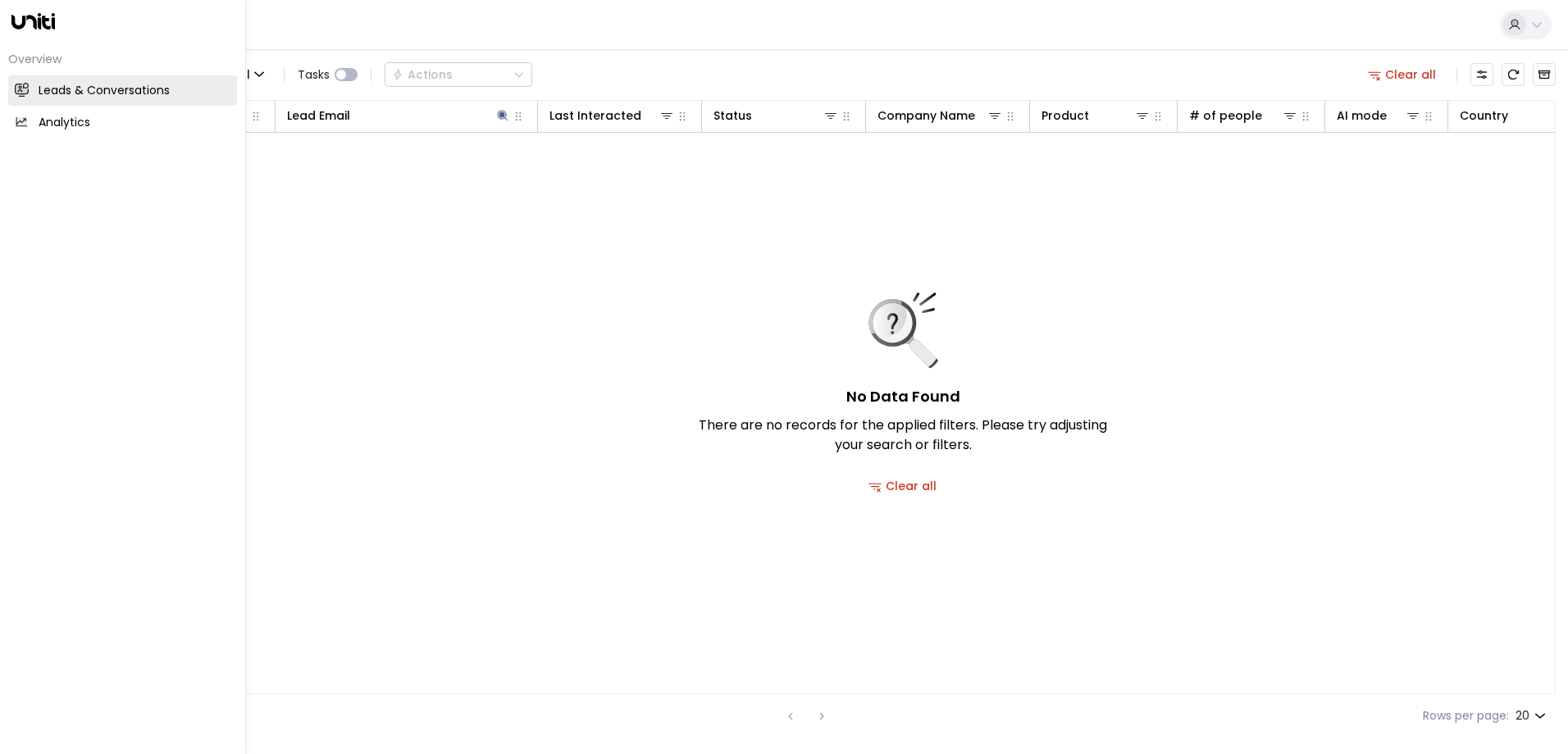 click at bounding box center (21, 89) 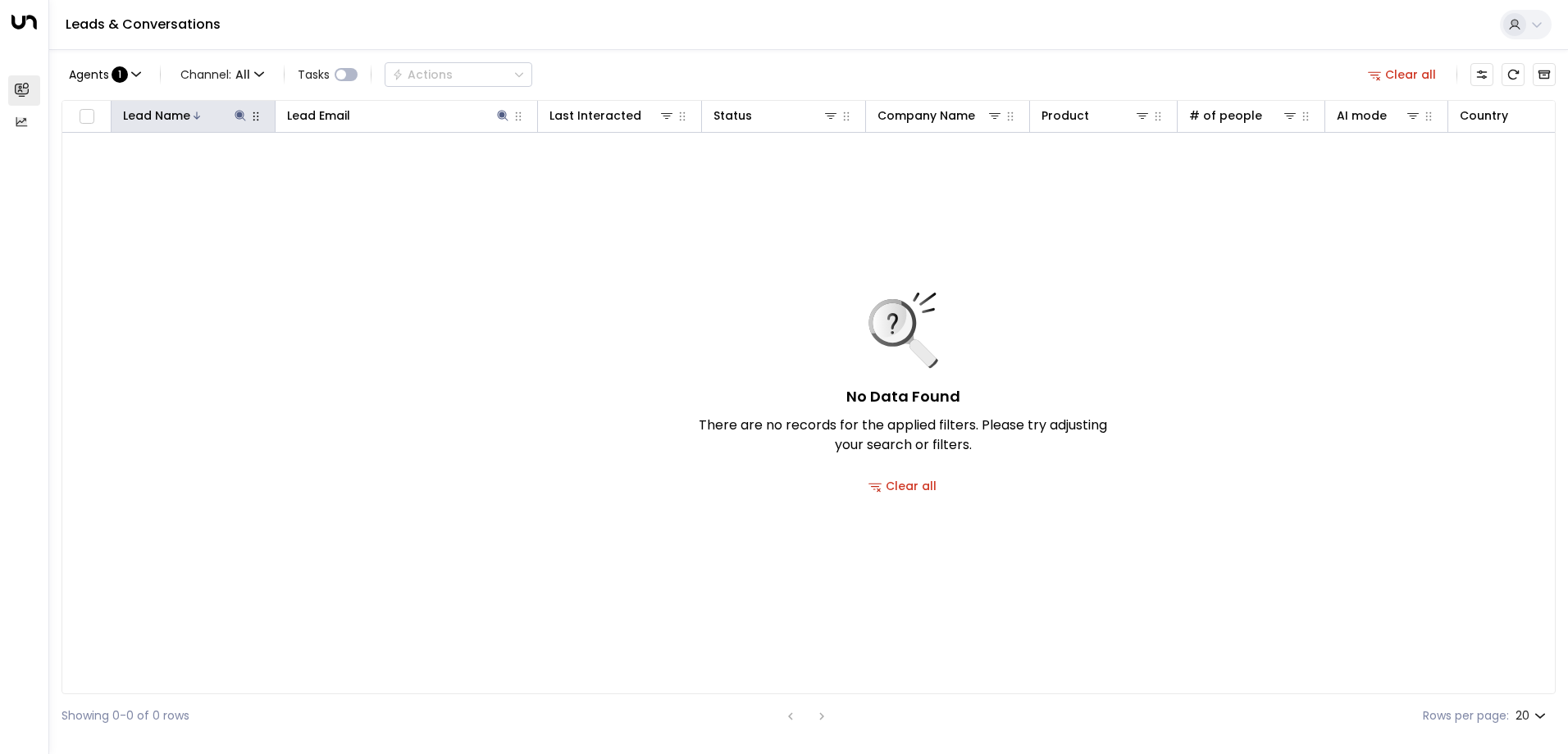 click at bounding box center (240, 116) 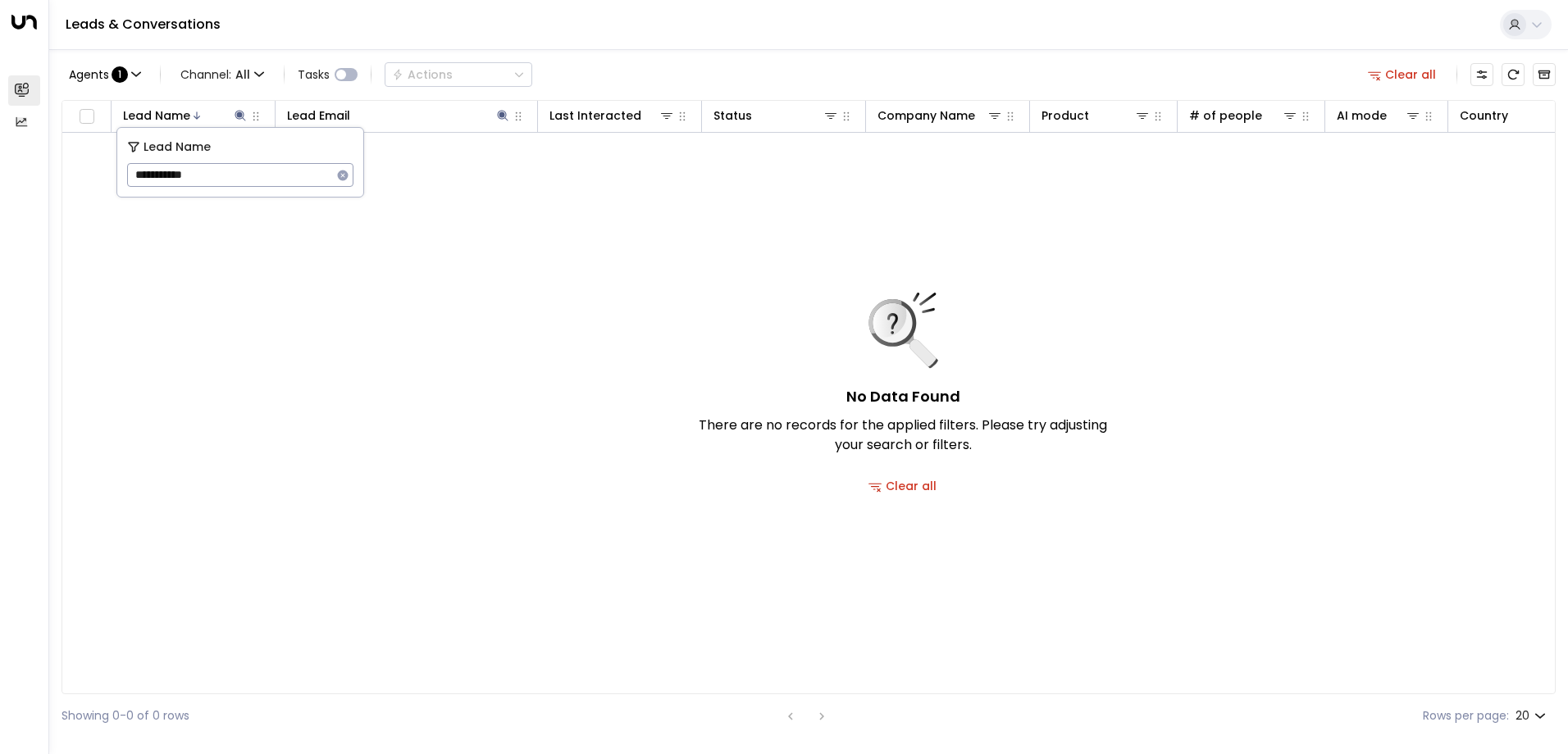 click at bounding box center (343, 175) 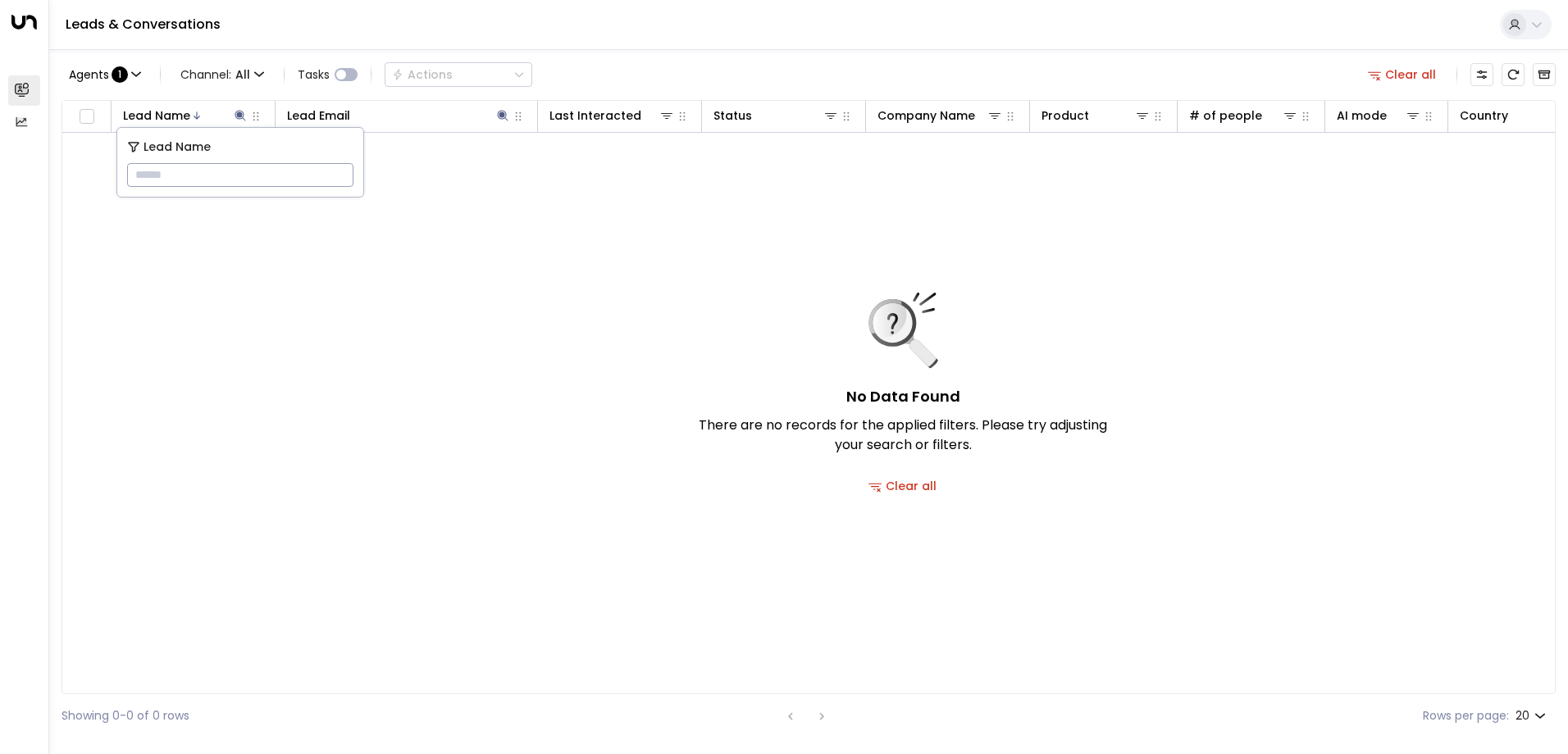 click on "No Data Found There are no records for the applied filters. Please try adjusting your search or filters. Clear all" at bounding box center (903, 395) 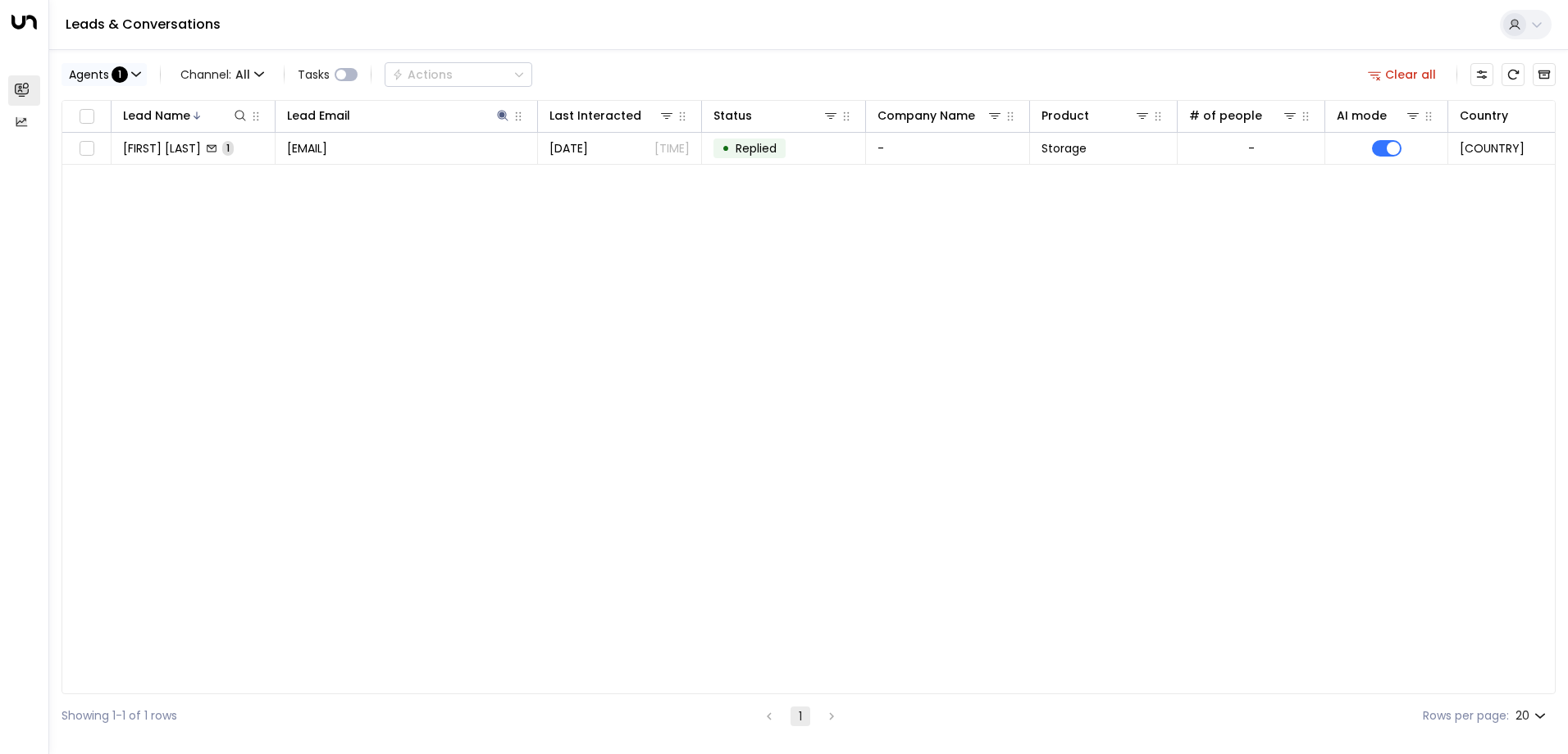 click on "Agents : 1" at bounding box center (104, 75) 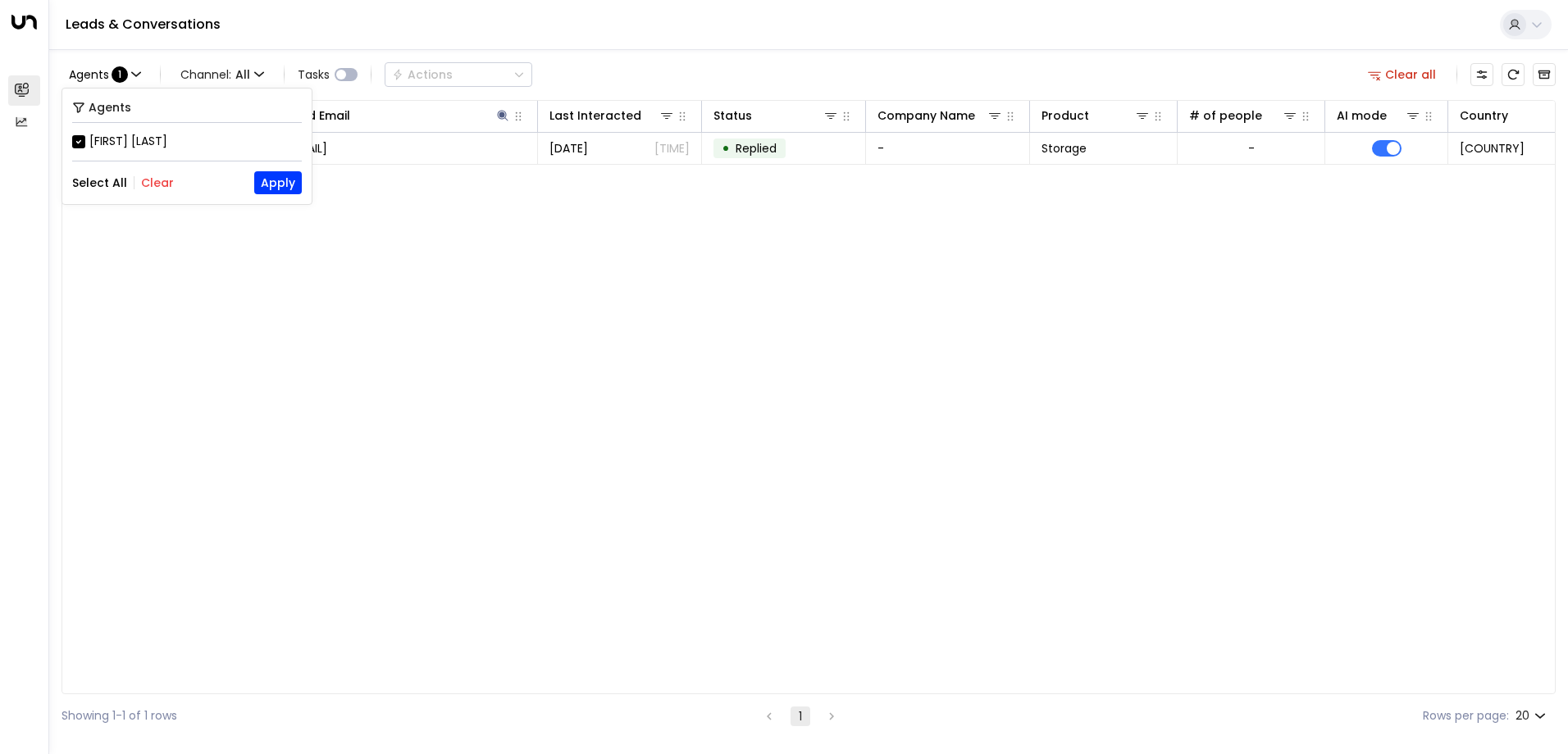 click at bounding box center [784, 377] 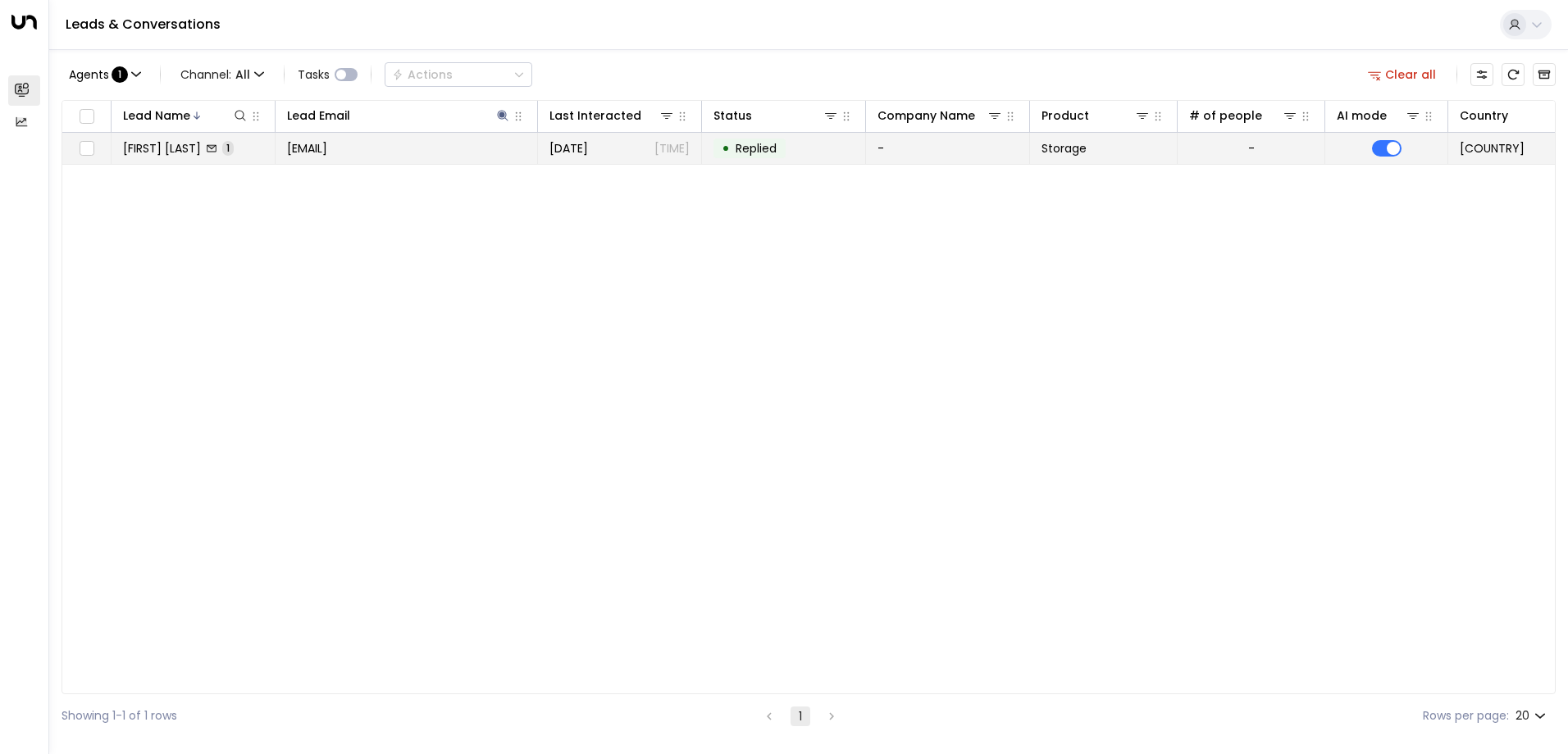 click on "1" at bounding box center (228, 148) 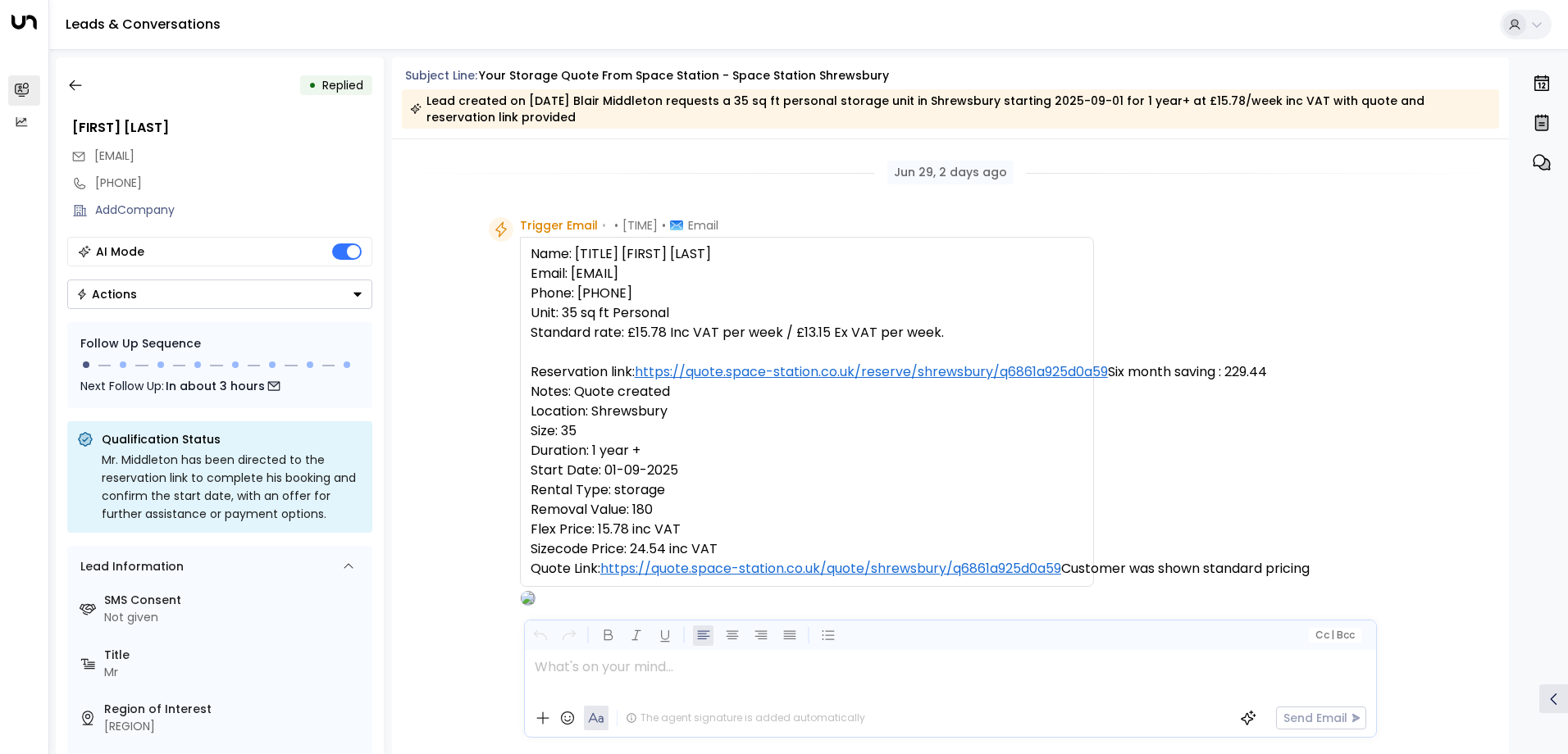 scroll, scrollTop: 733, scrollLeft: 0, axis: vertical 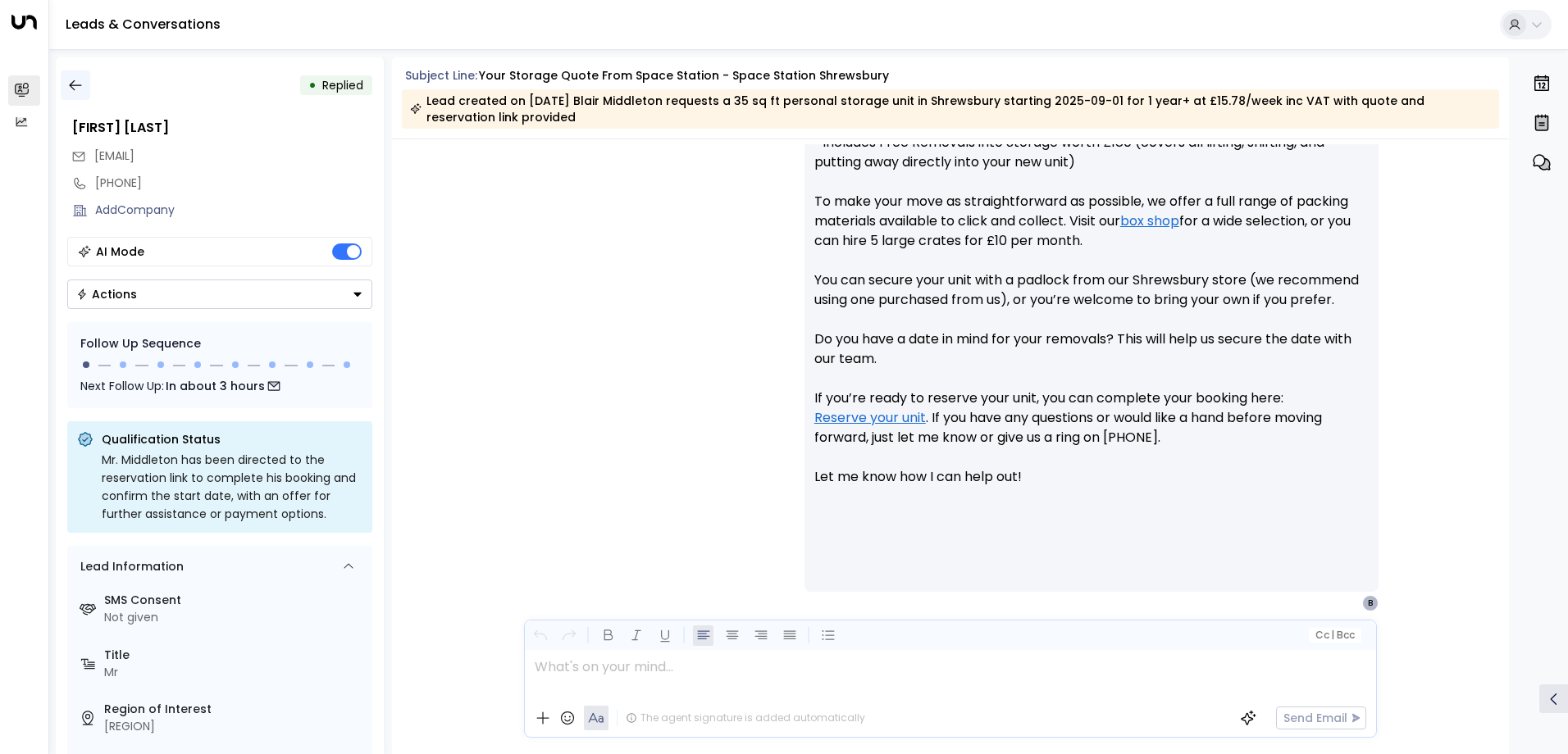 click at bounding box center (75, 85) 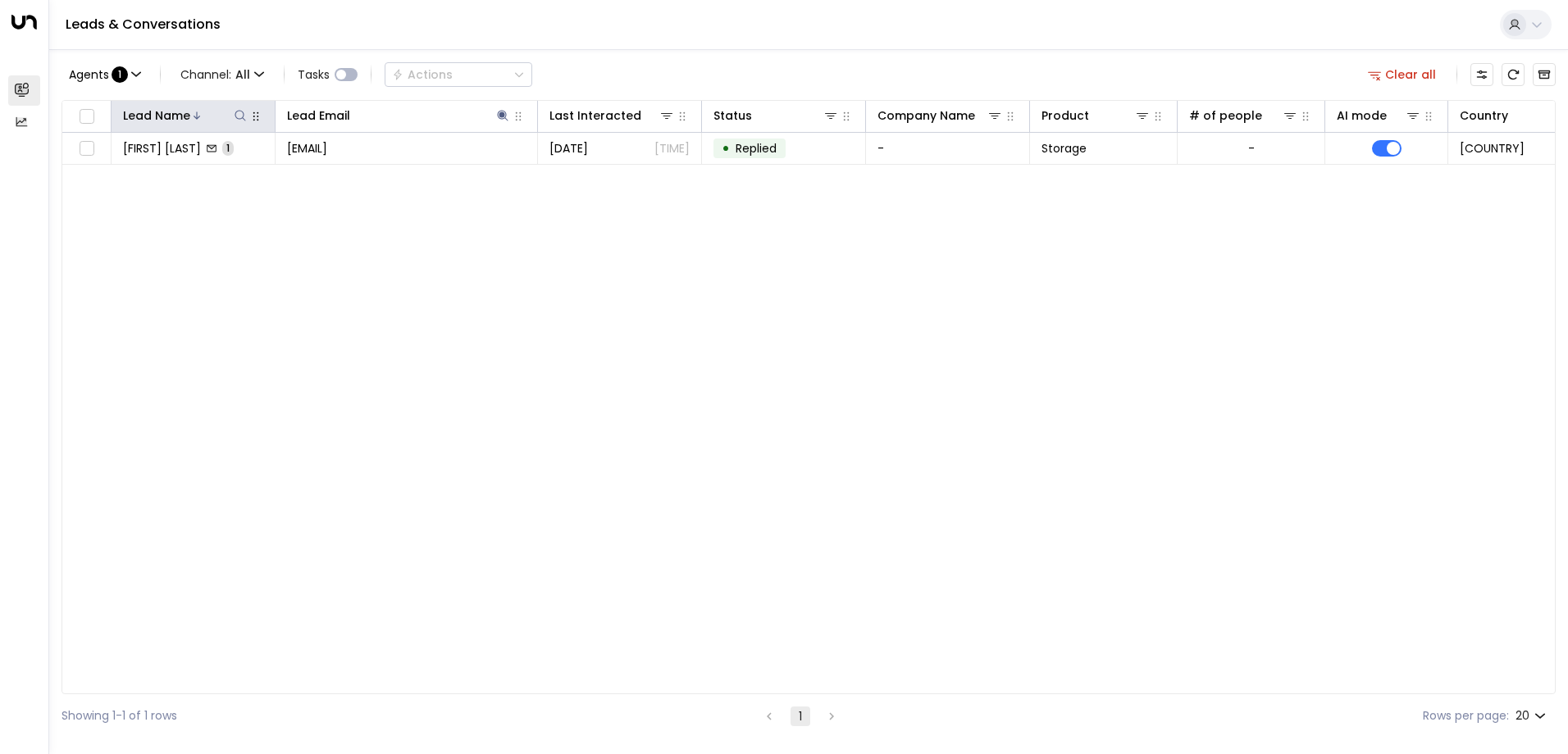 click at bounding box center (240, 116) 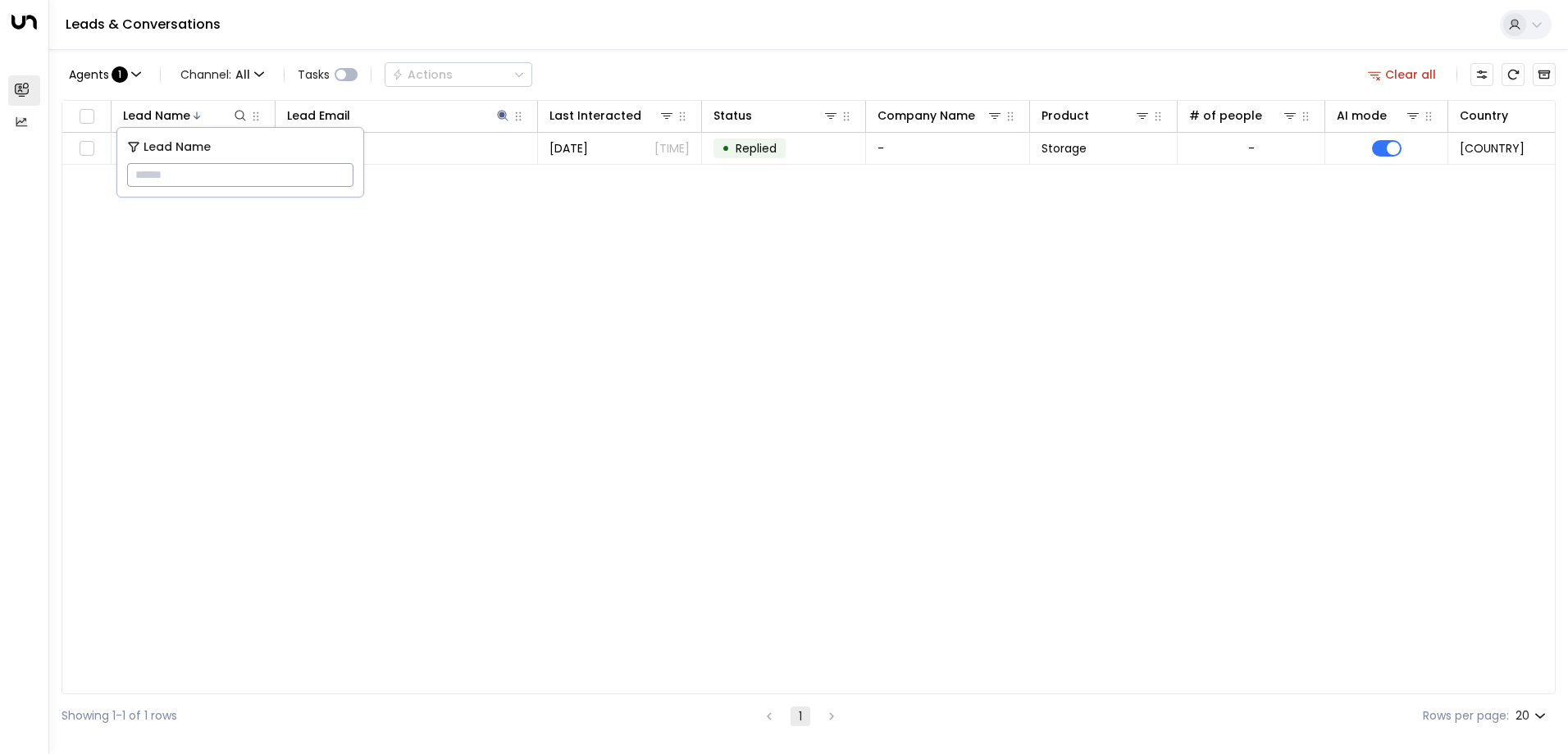 drag, startPoint x: 230, startPoint y: 175, endPoint x: 134, endPoint y: 175, distance: 96 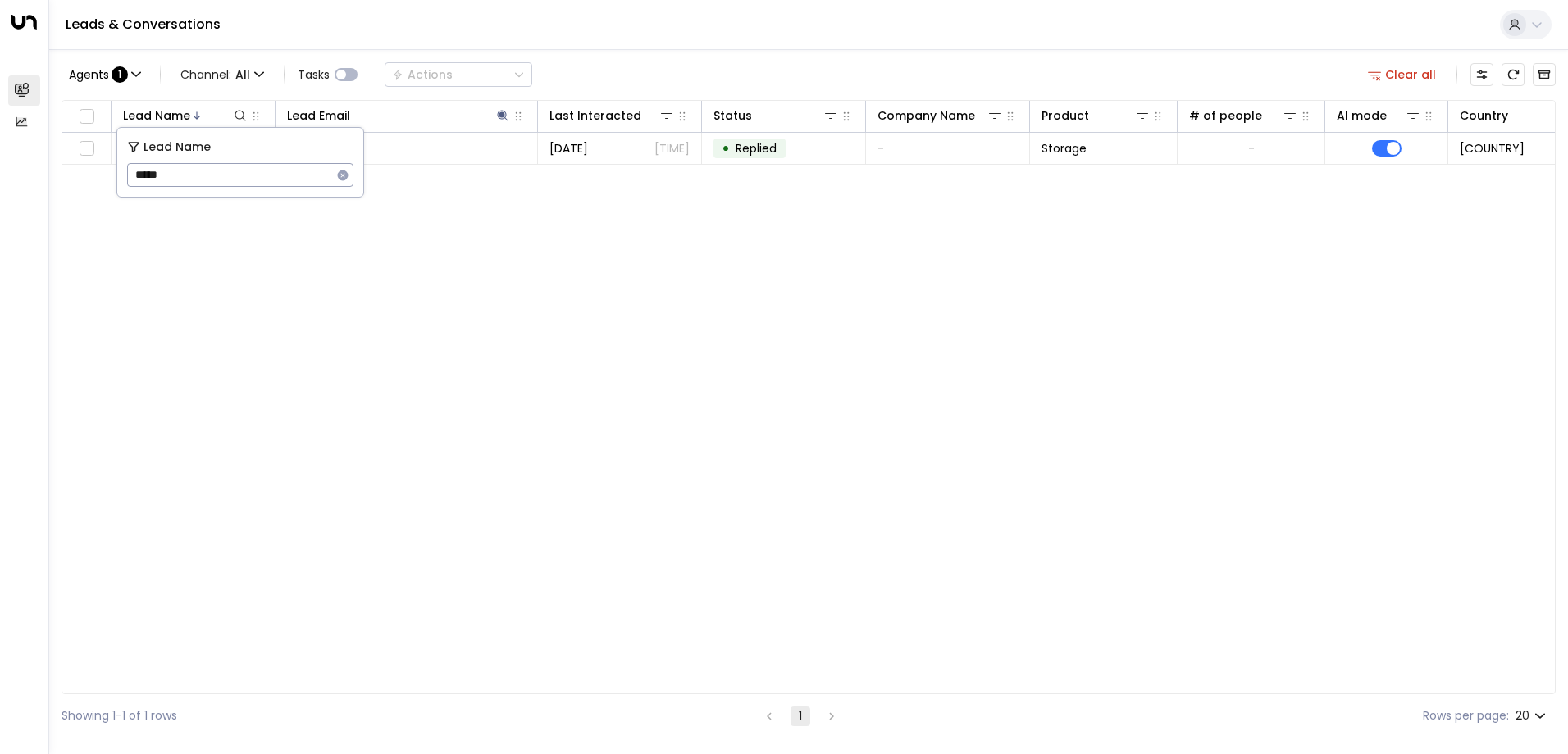 type on "*****" 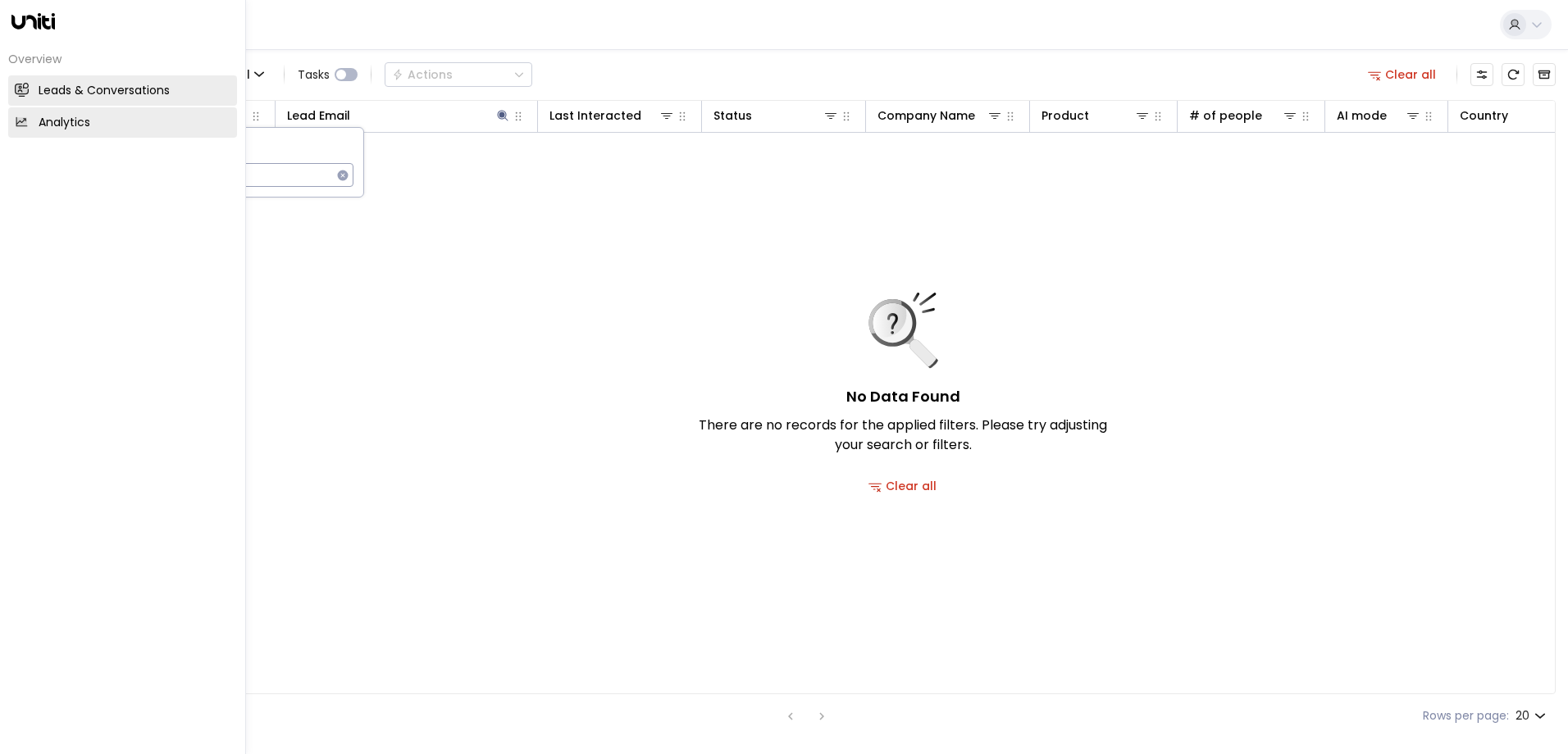 click at bounding box center [21, 121] 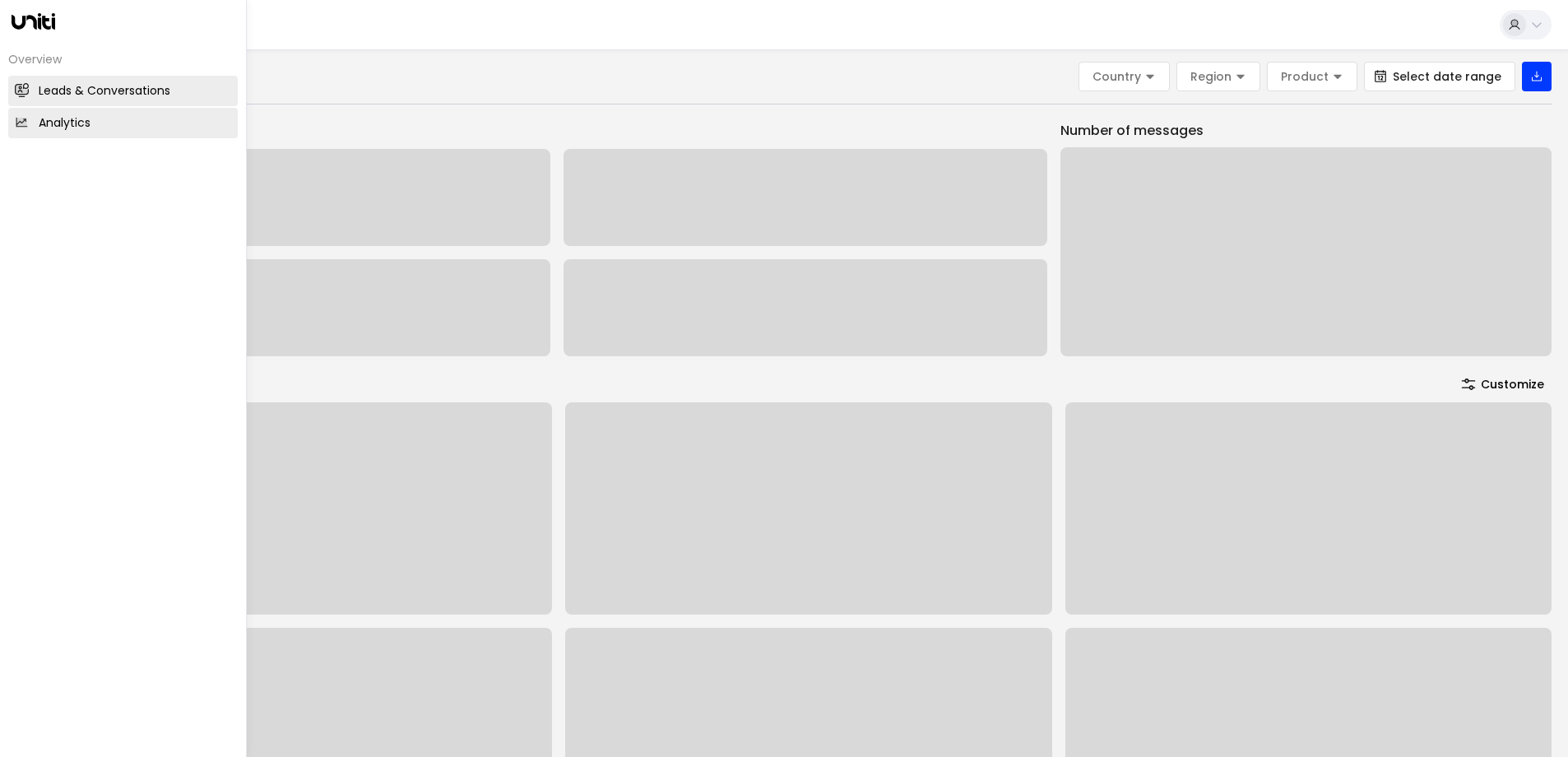 click on "Leads & Conversations" at bounding box center (104, 91) 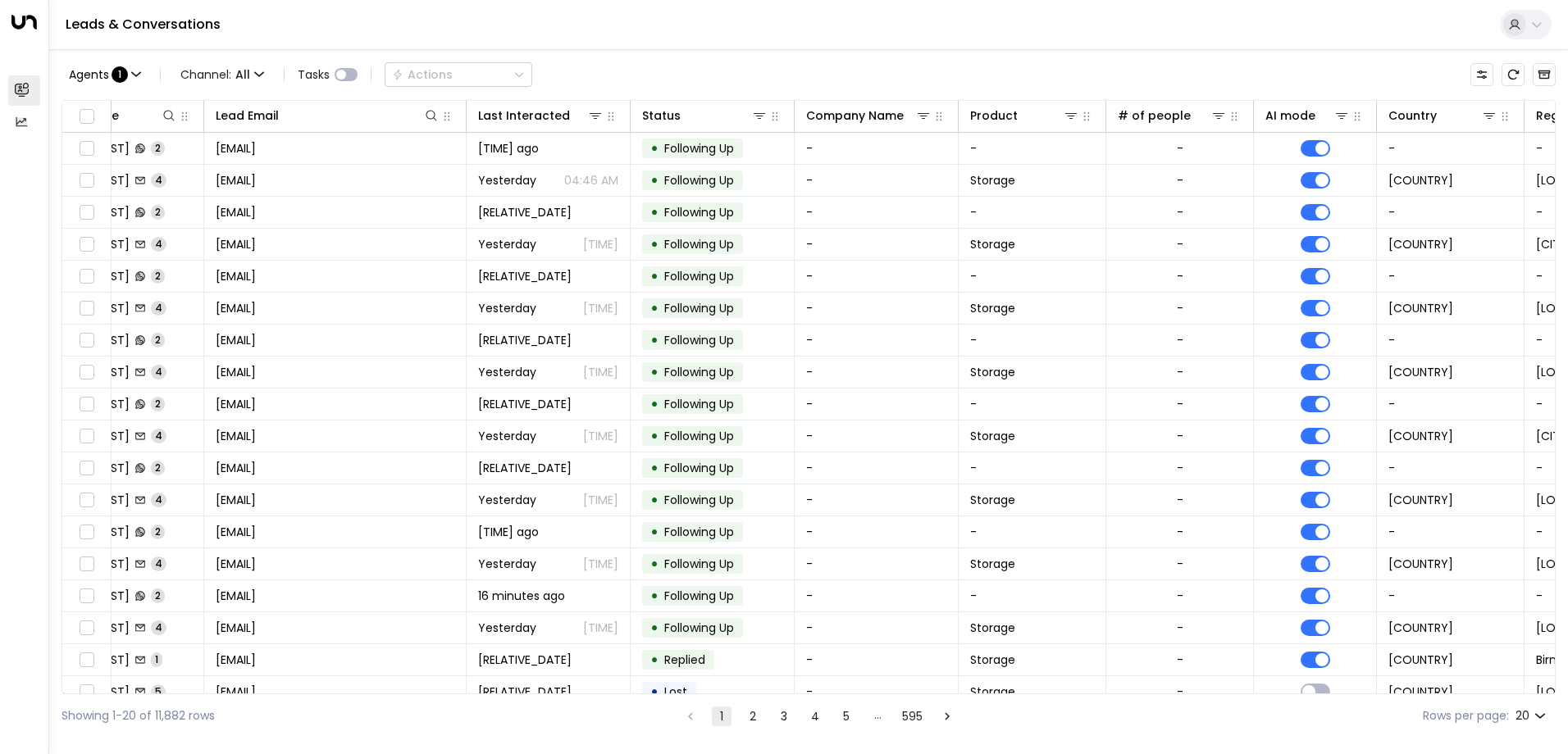 scroll, scrollTop: 0, scrollLeft: 194, axis: horizontal 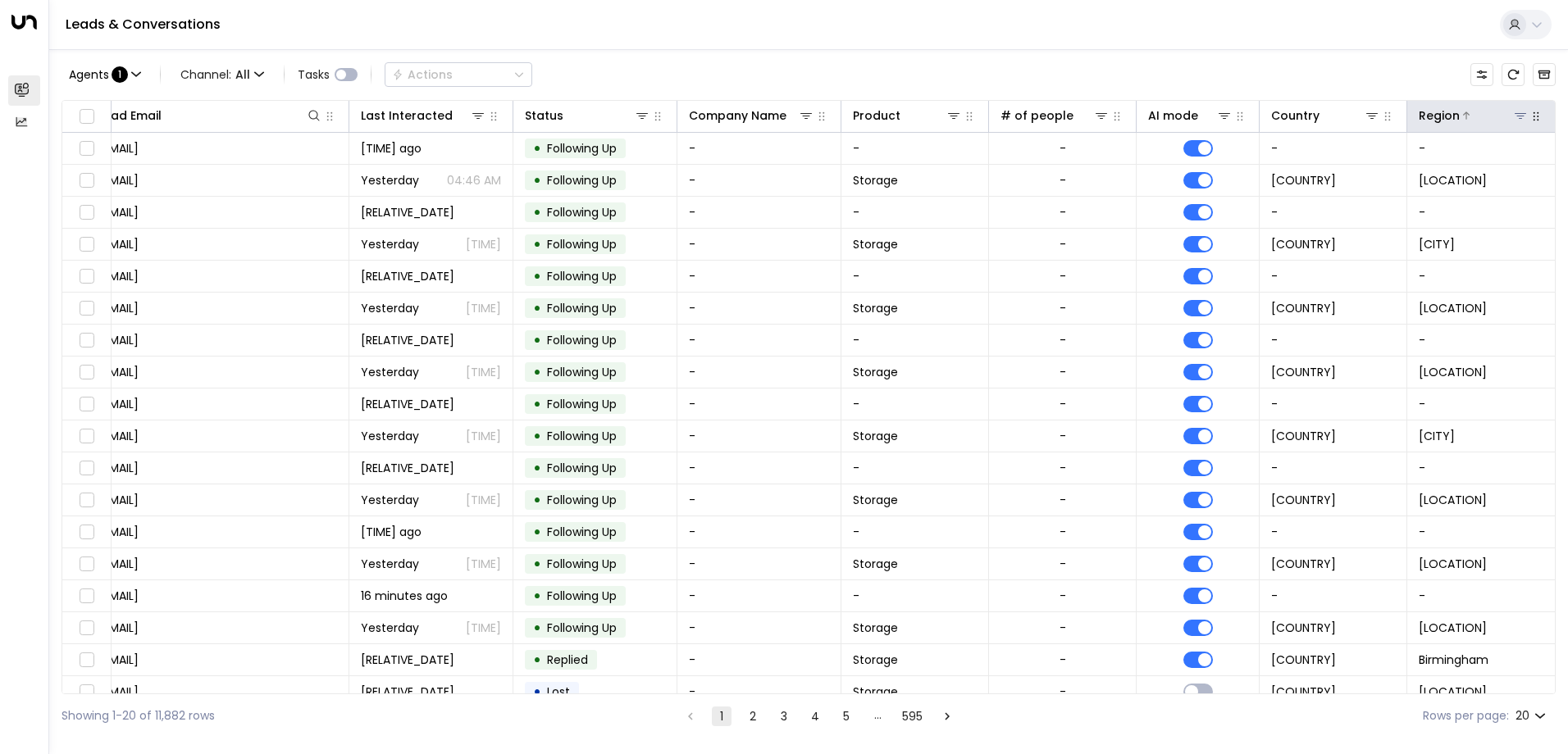 click at bounding box center [1520, 116] 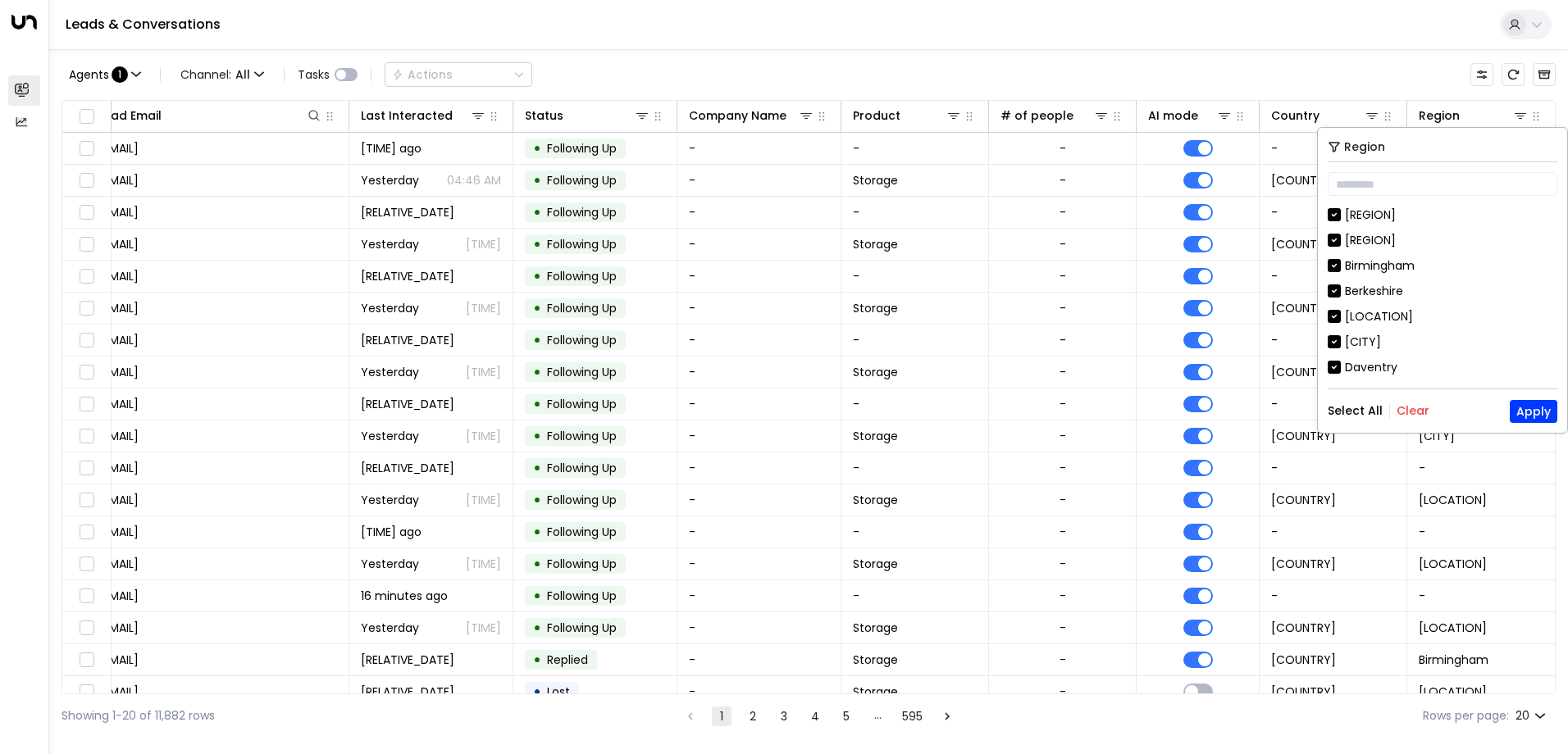 click on "Clear" at bounding box center (1413, 411) 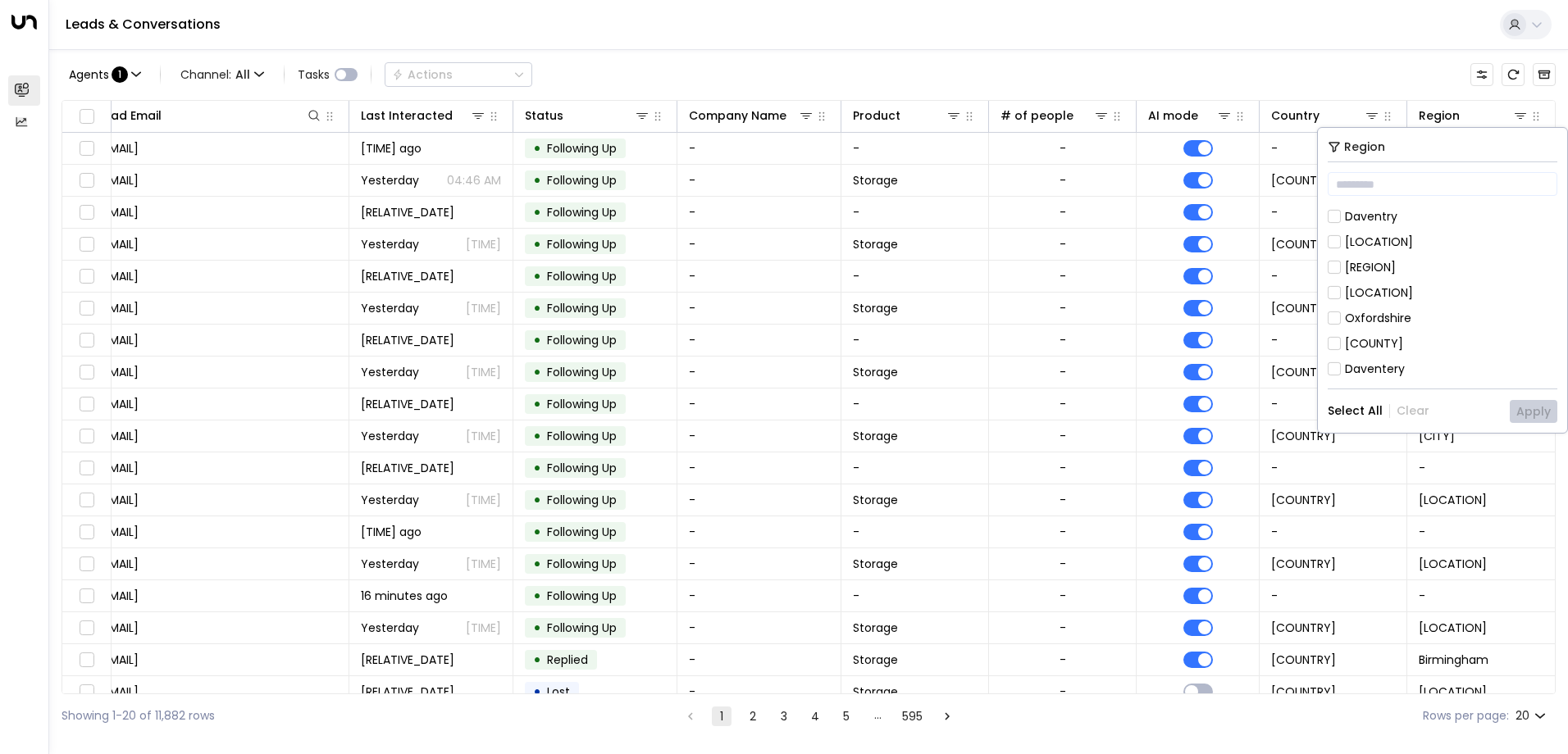 scroll, scrollTop: 164, scrollLeft: 0, axis: vertical 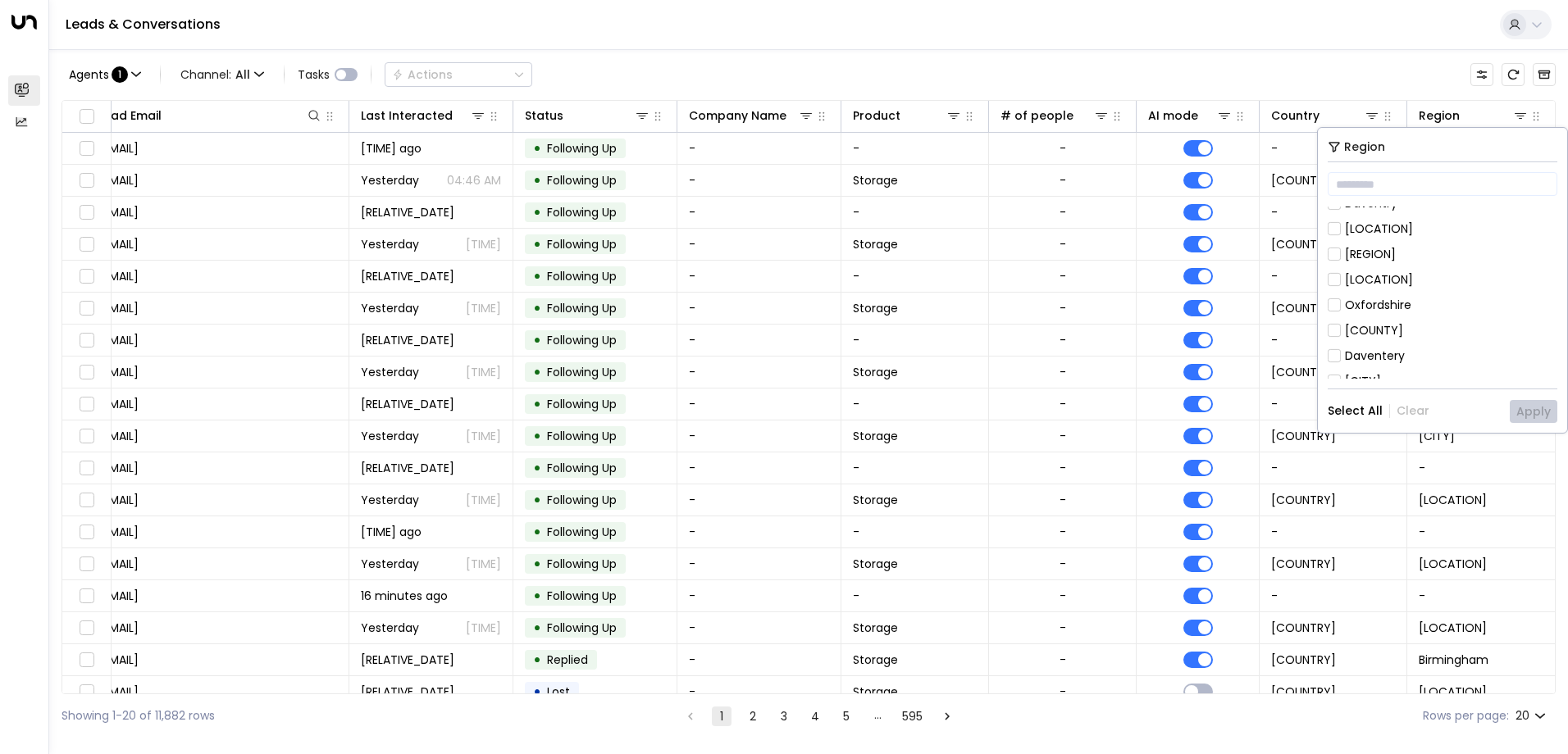 click on "[REGION]" at bounding box center (1370, 51) 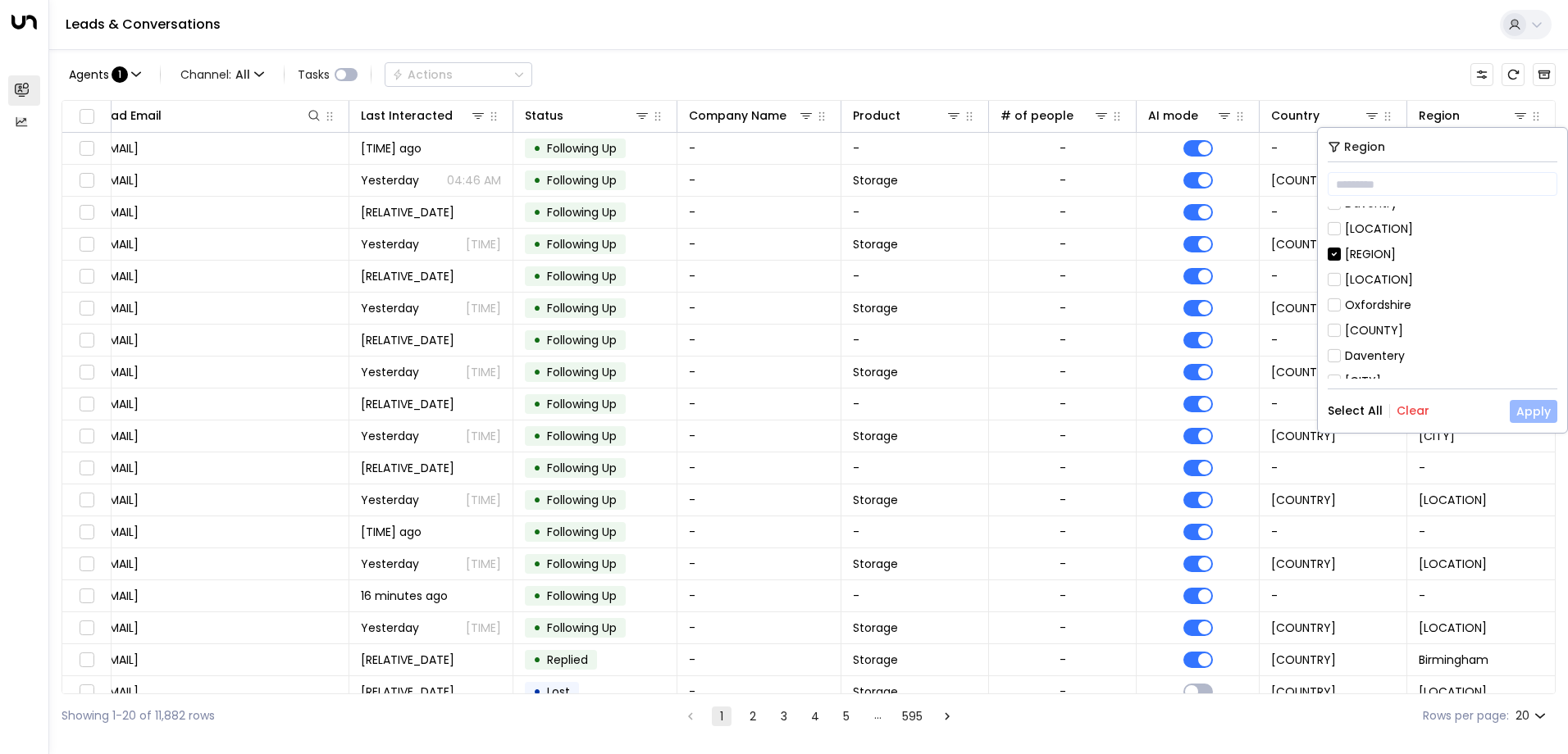 click on "Apply" at bounding box center (1534, 411) 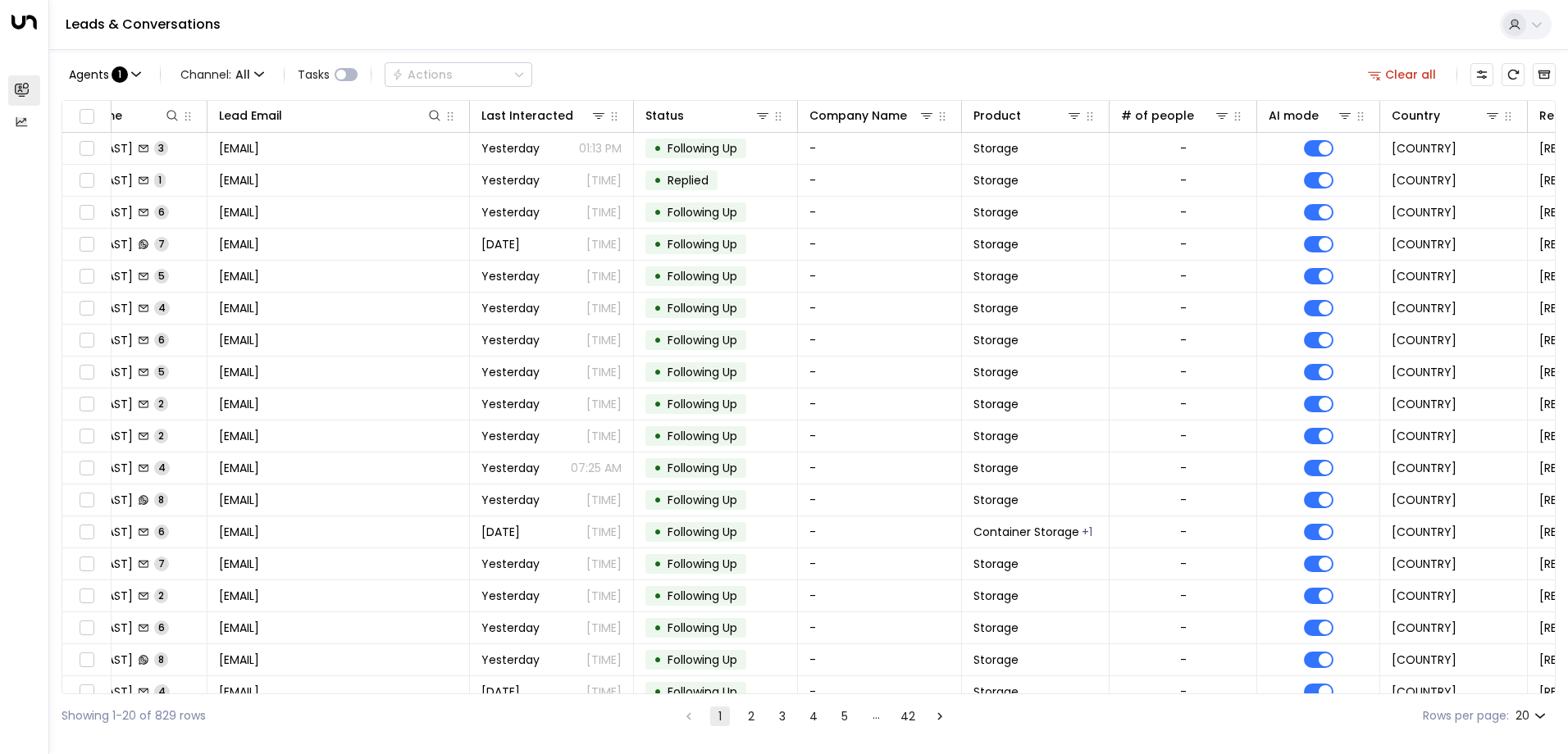 scroll, scrollTop: 0, scrollLeft: 0, axis: both 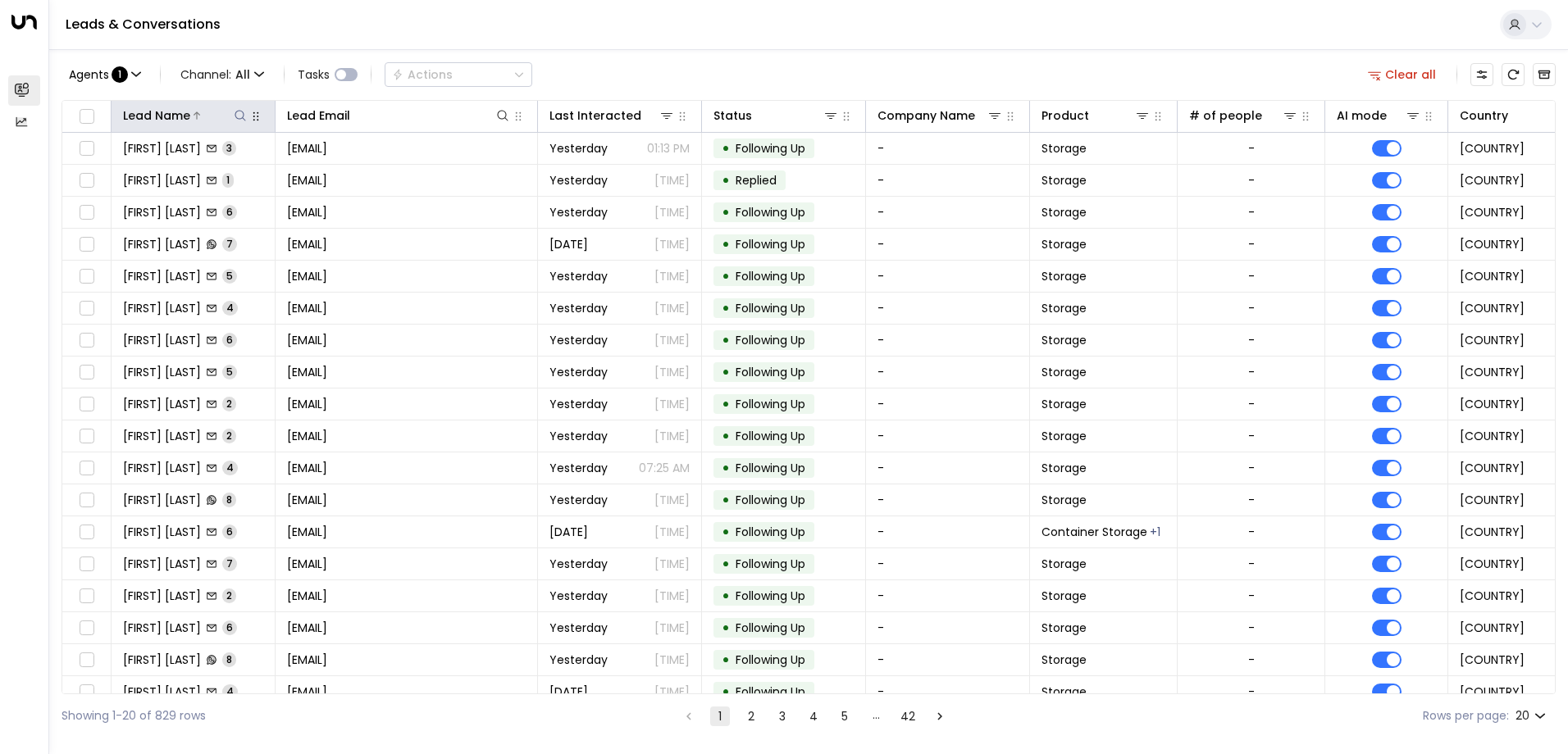 click at bounding box center (240, 116) 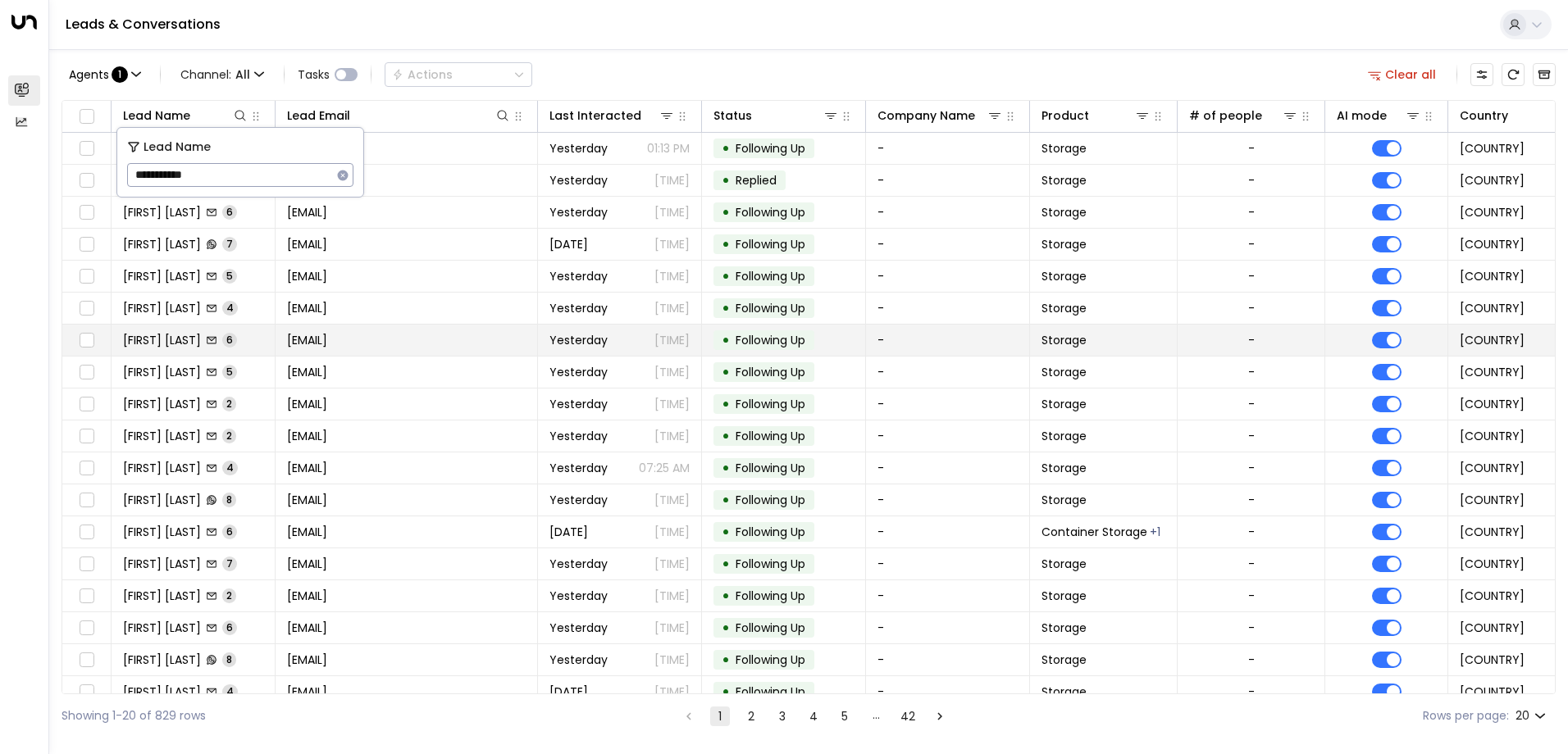 type on "**********" 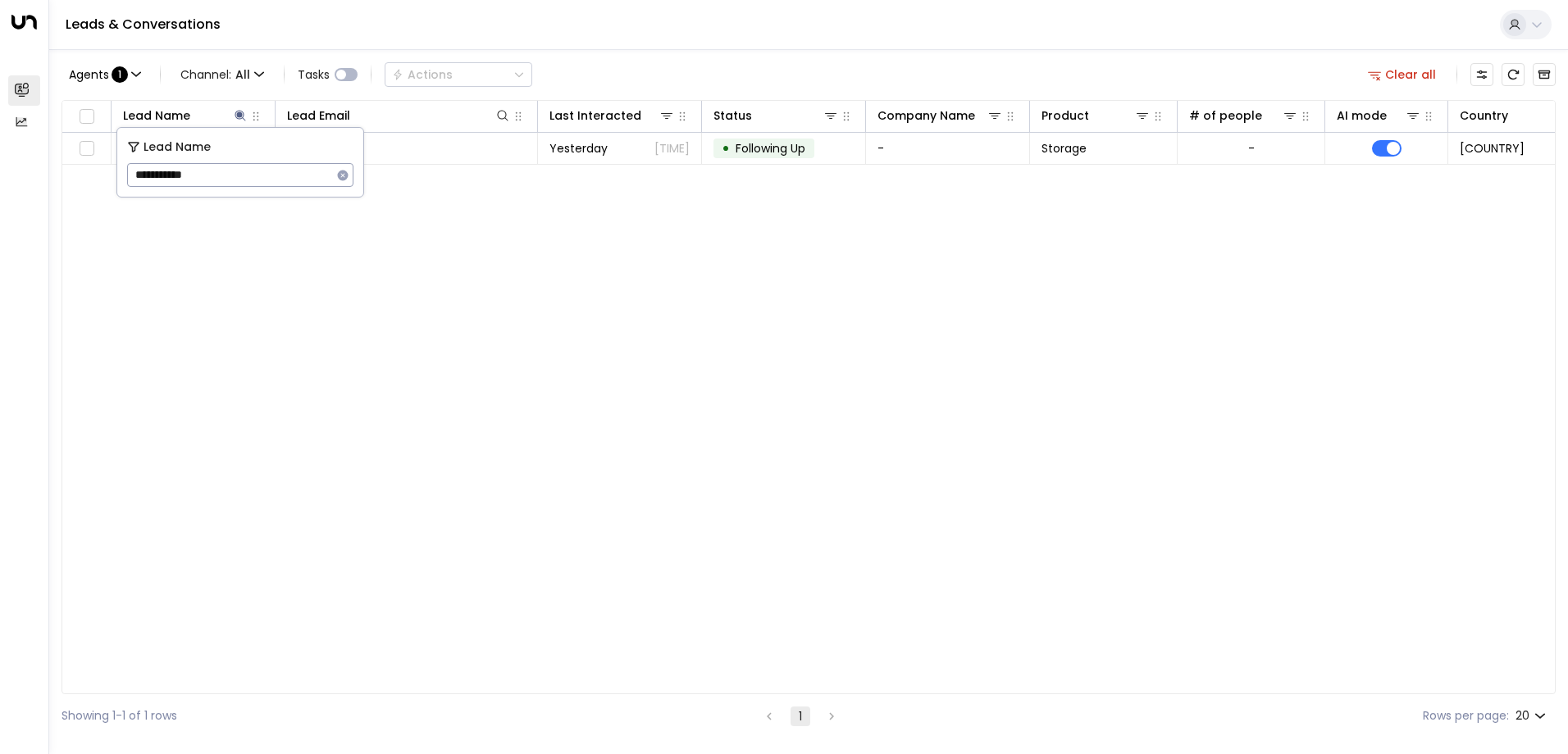 click on "Leads & Conversations" at bounding box center (809, 25) 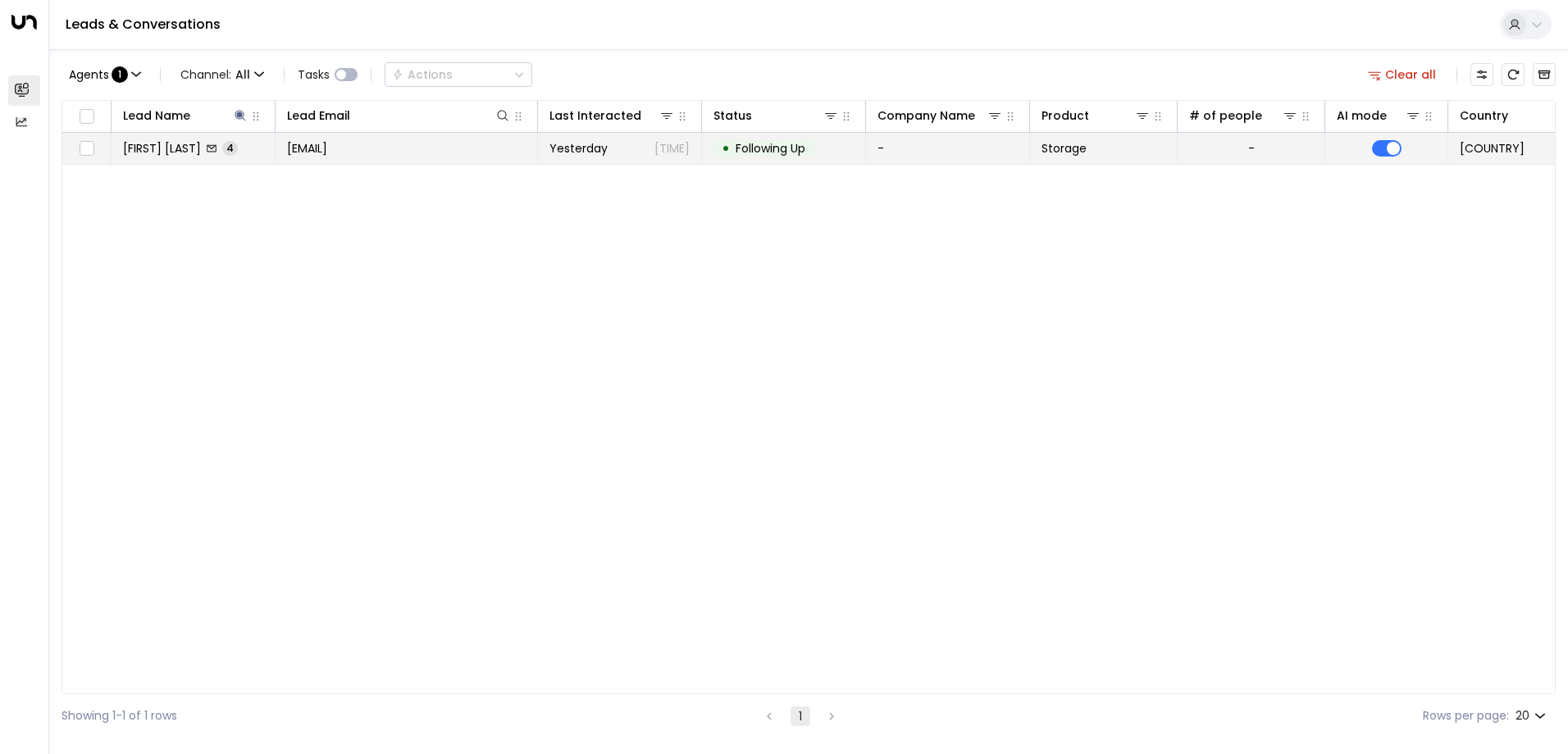 click on "Yesterday" at bounding box center (578, 148) 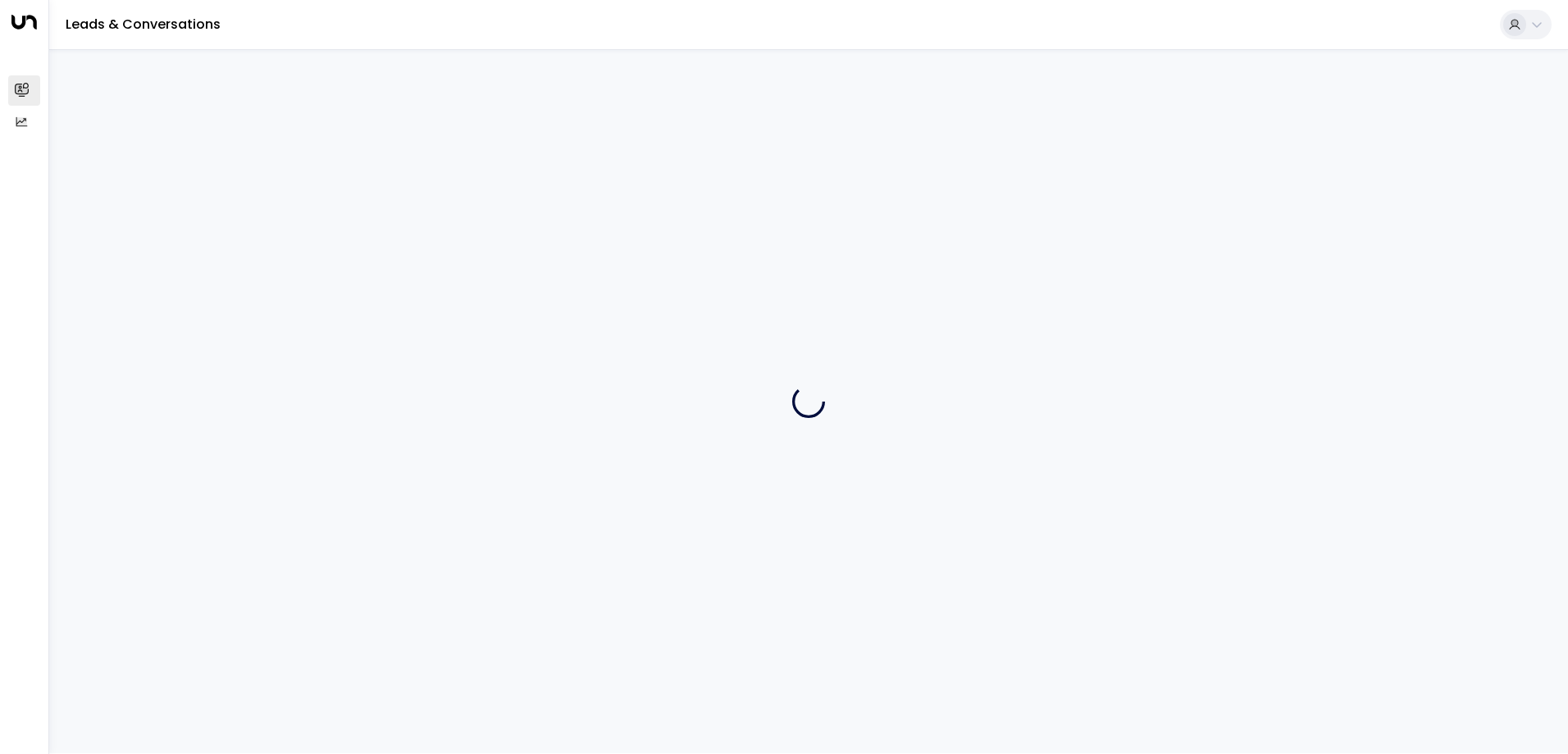 click at bounding box center (809, 401) 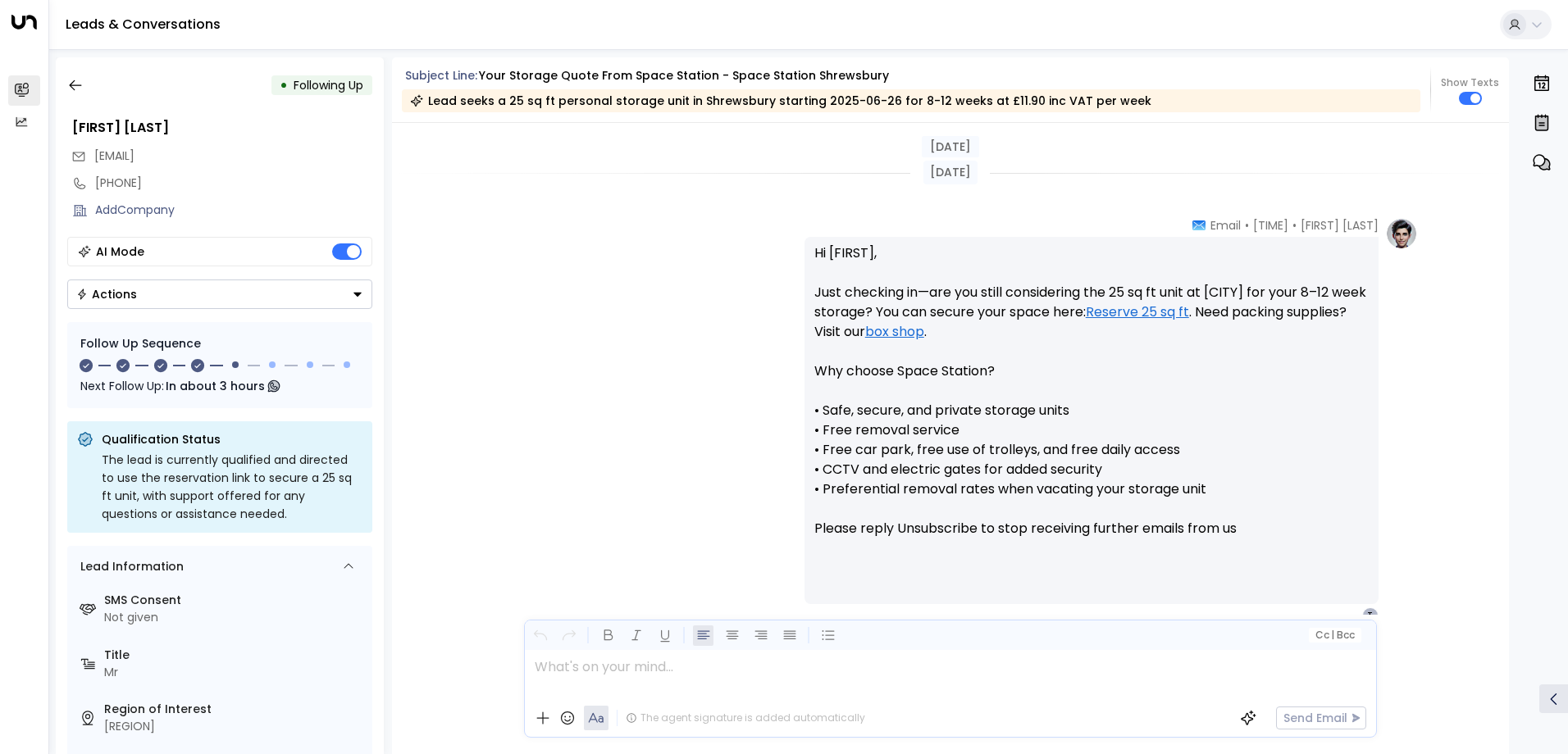 scroll, scrollTop: 1232, scrollLeft: 0, axis: vertical 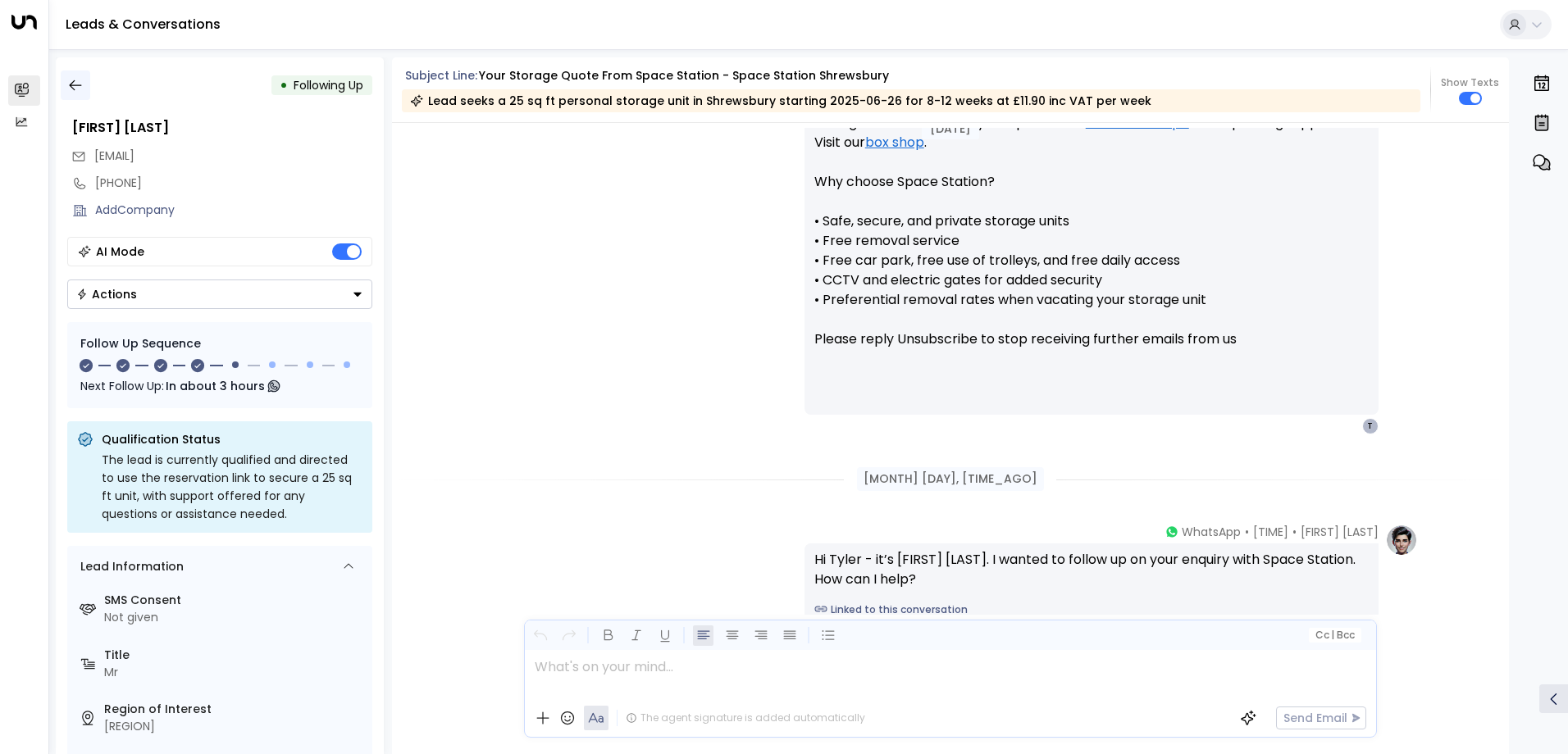 click at bounding box center [75, 85] 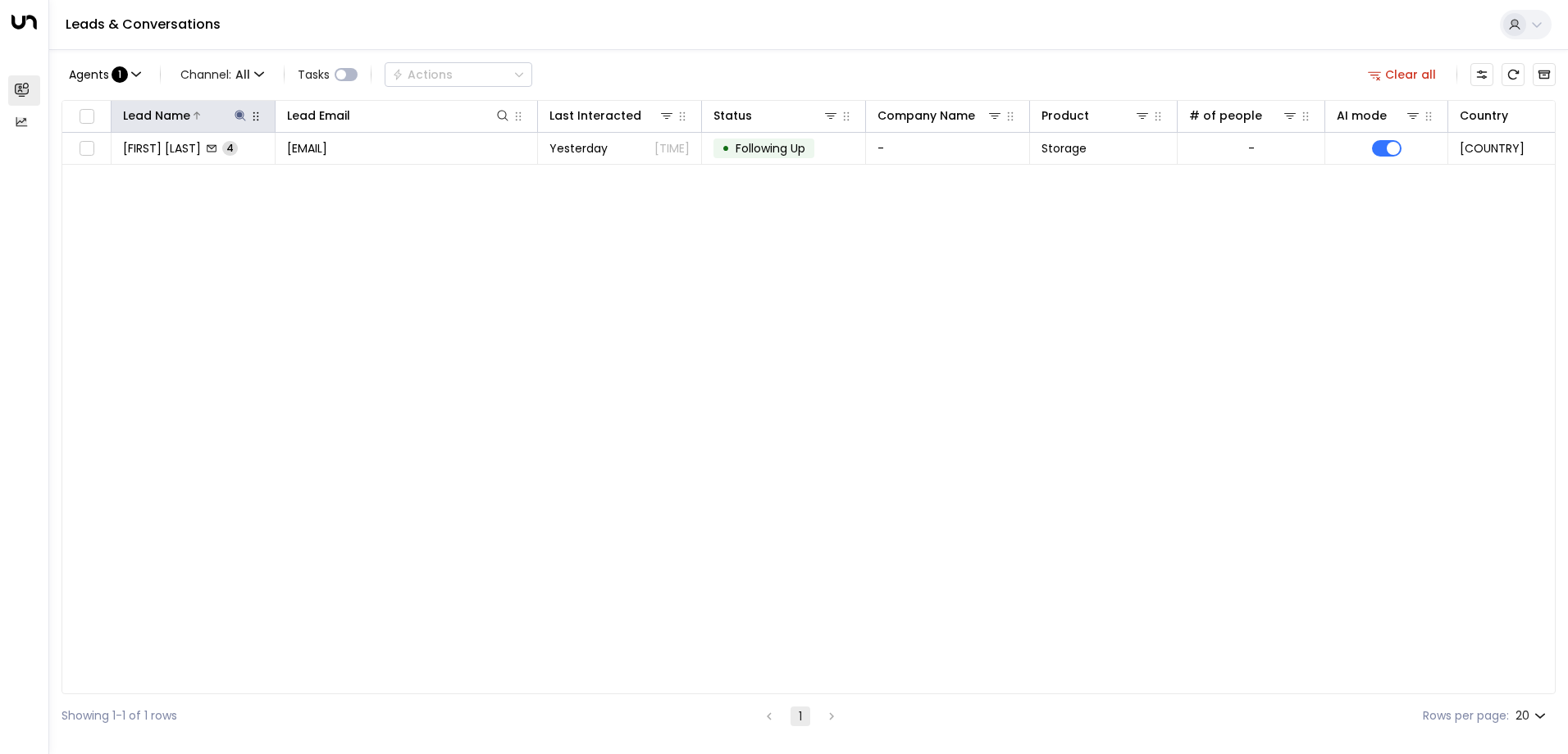 click at bounding box center (240, 116) 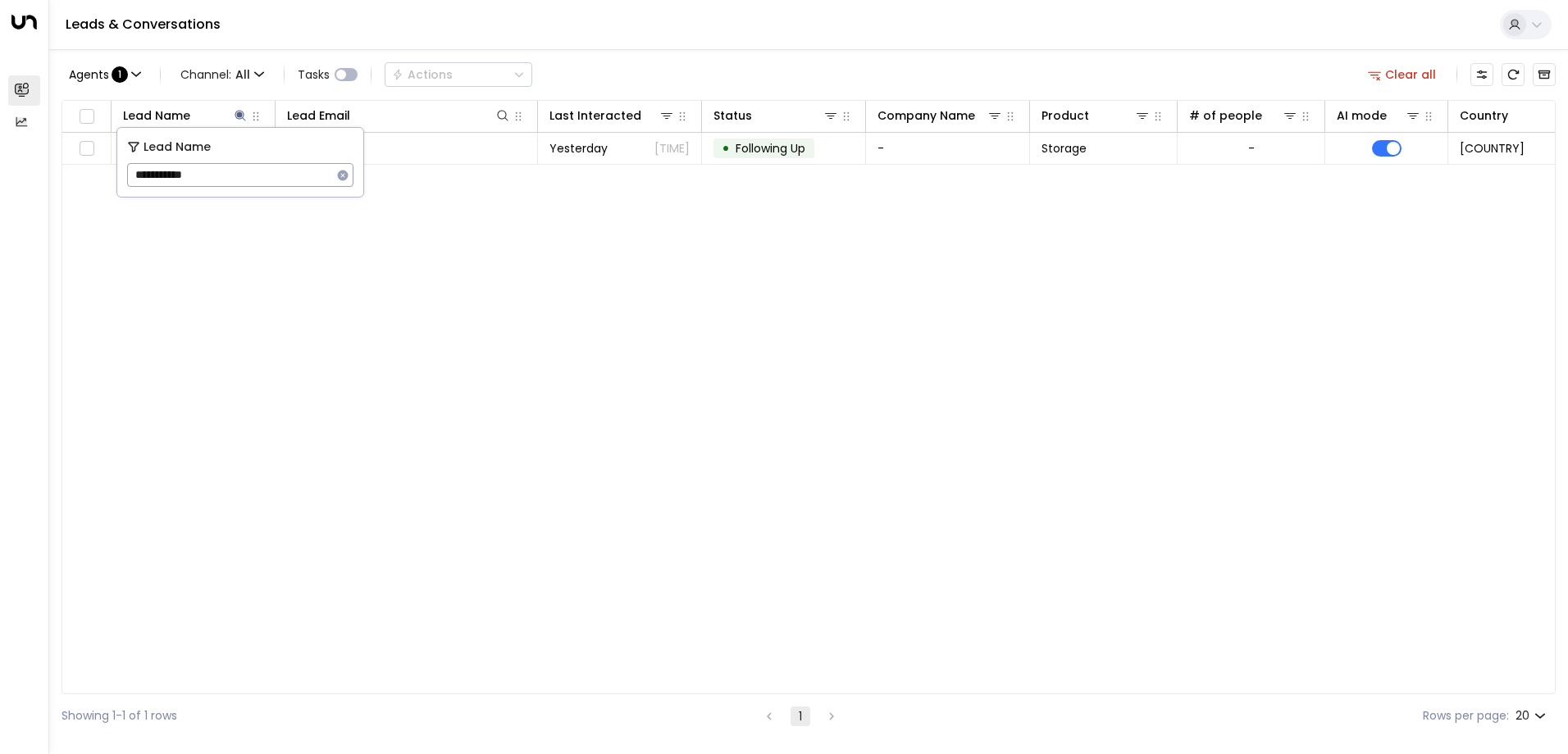 click at bounding box center (343, 175) 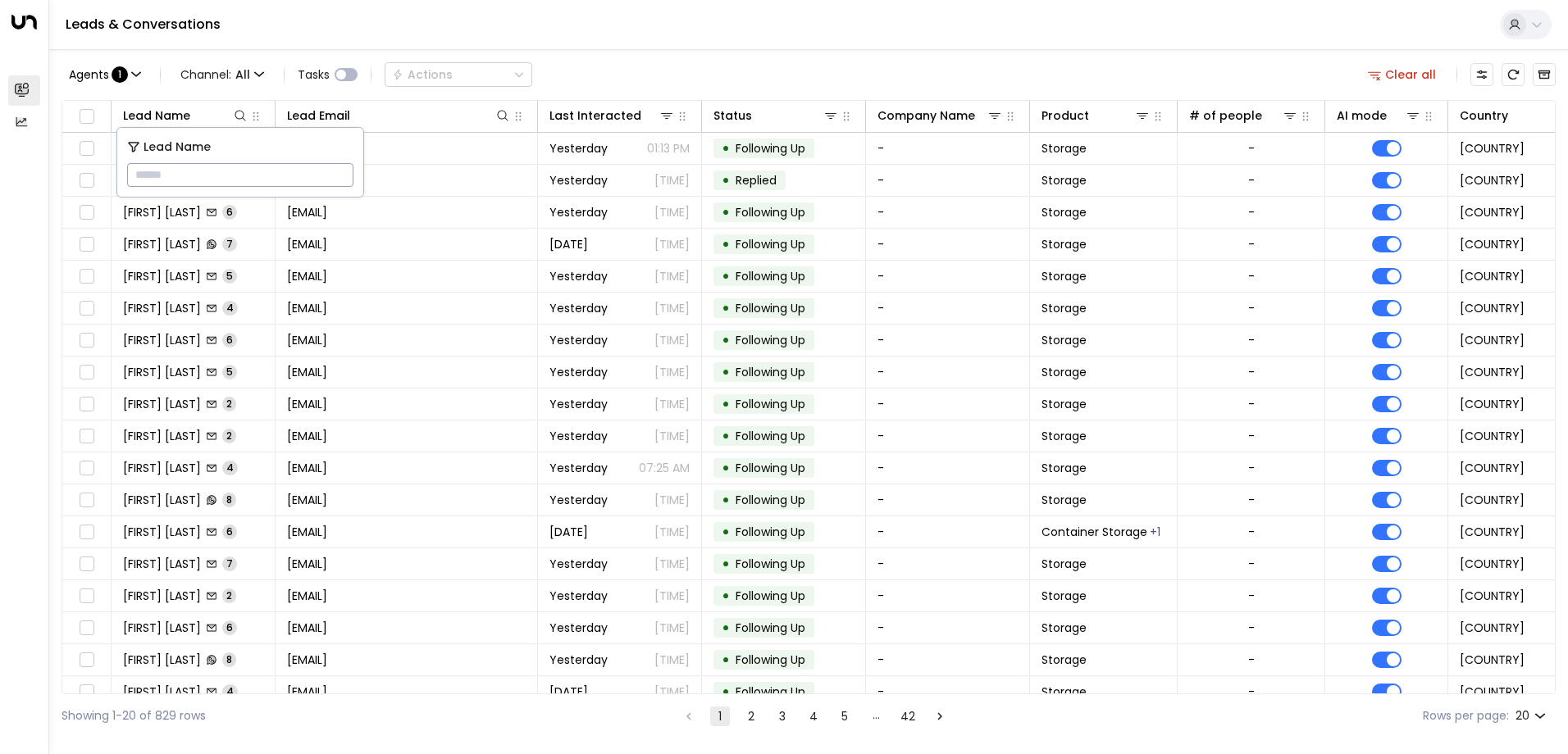 paste on "**********" 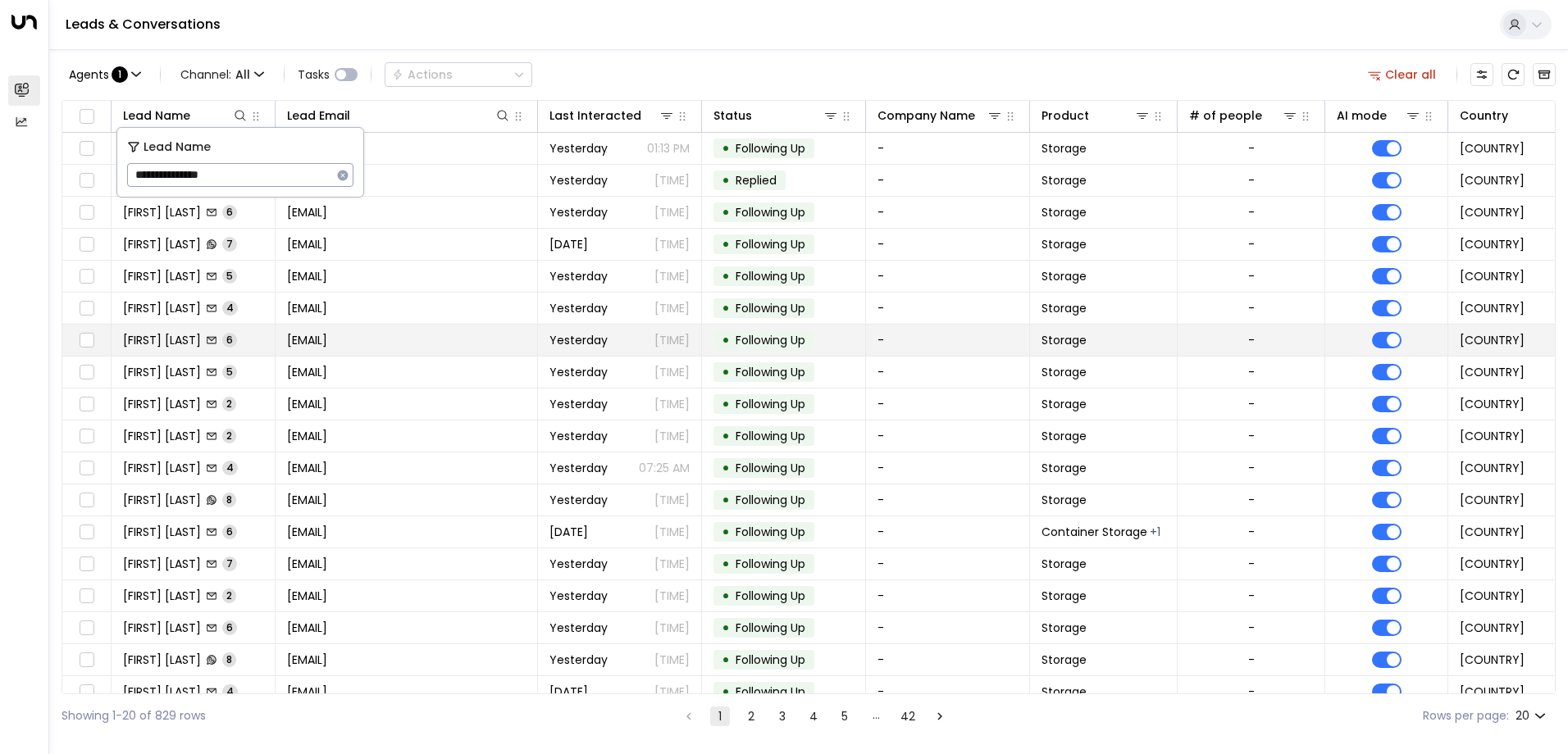 type on "**********" 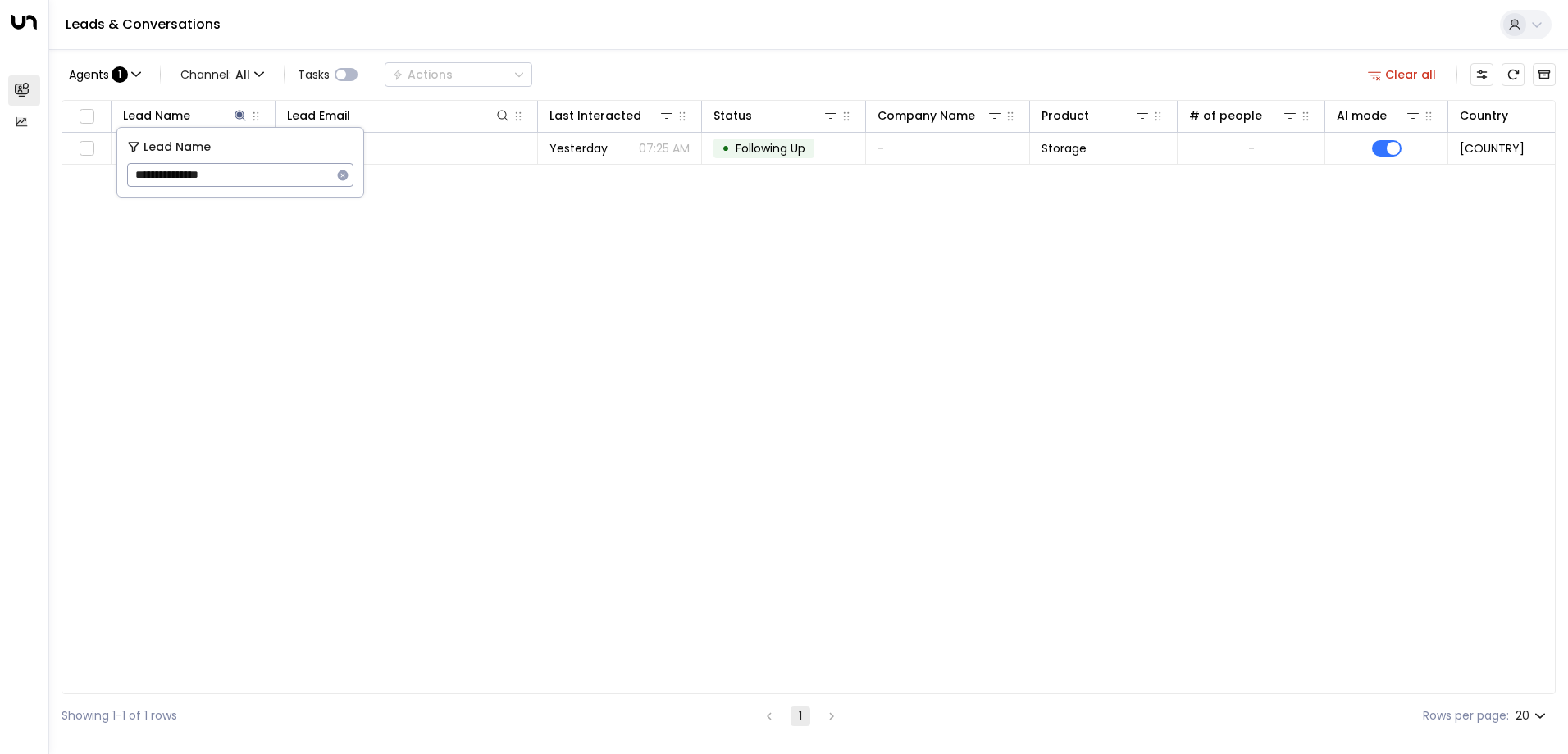 click on "Agents : 1 Channel: All Tasks   Actions Clear all" at bounding box center (809, 75) 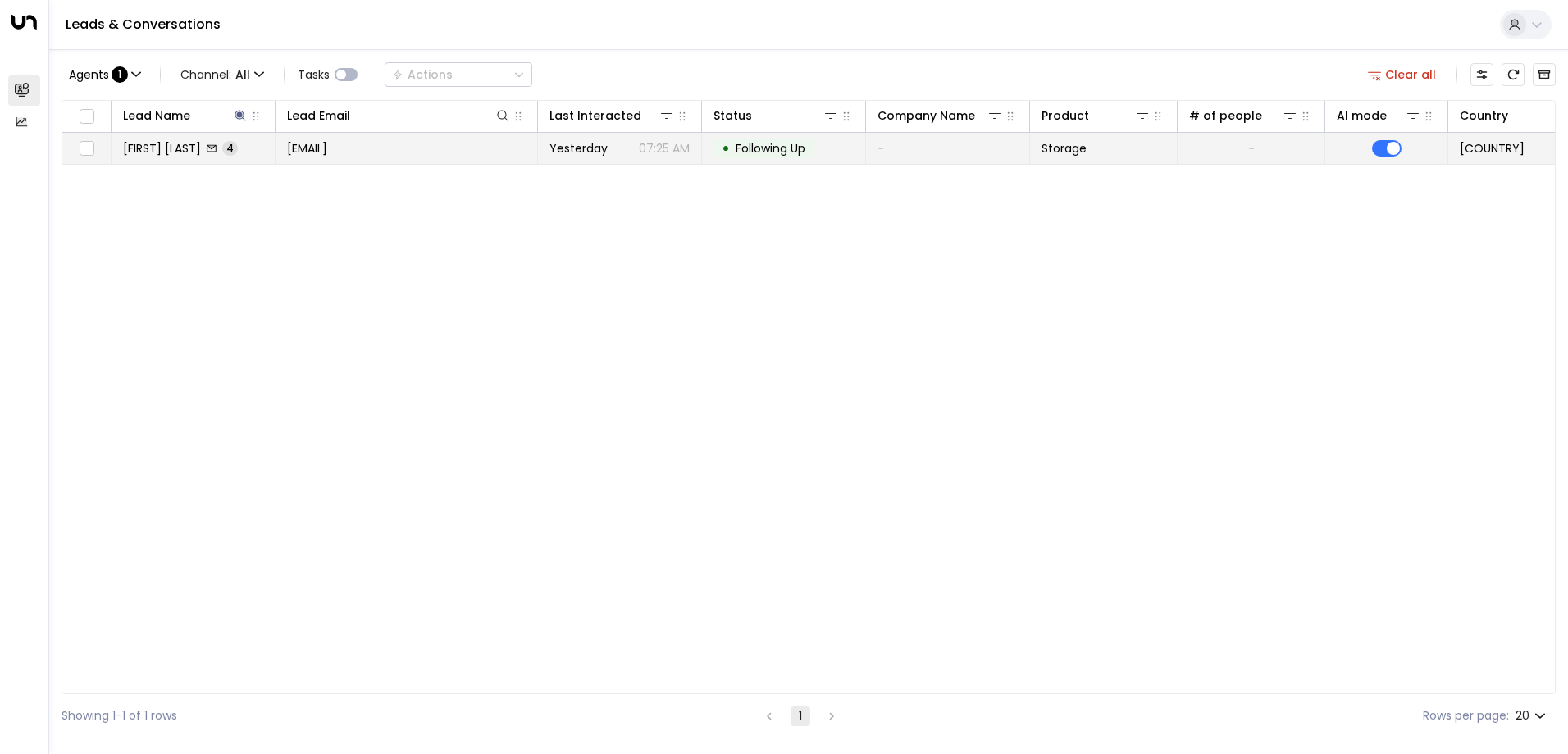click on "[EMAIL]" at bounding box center (307, 148) 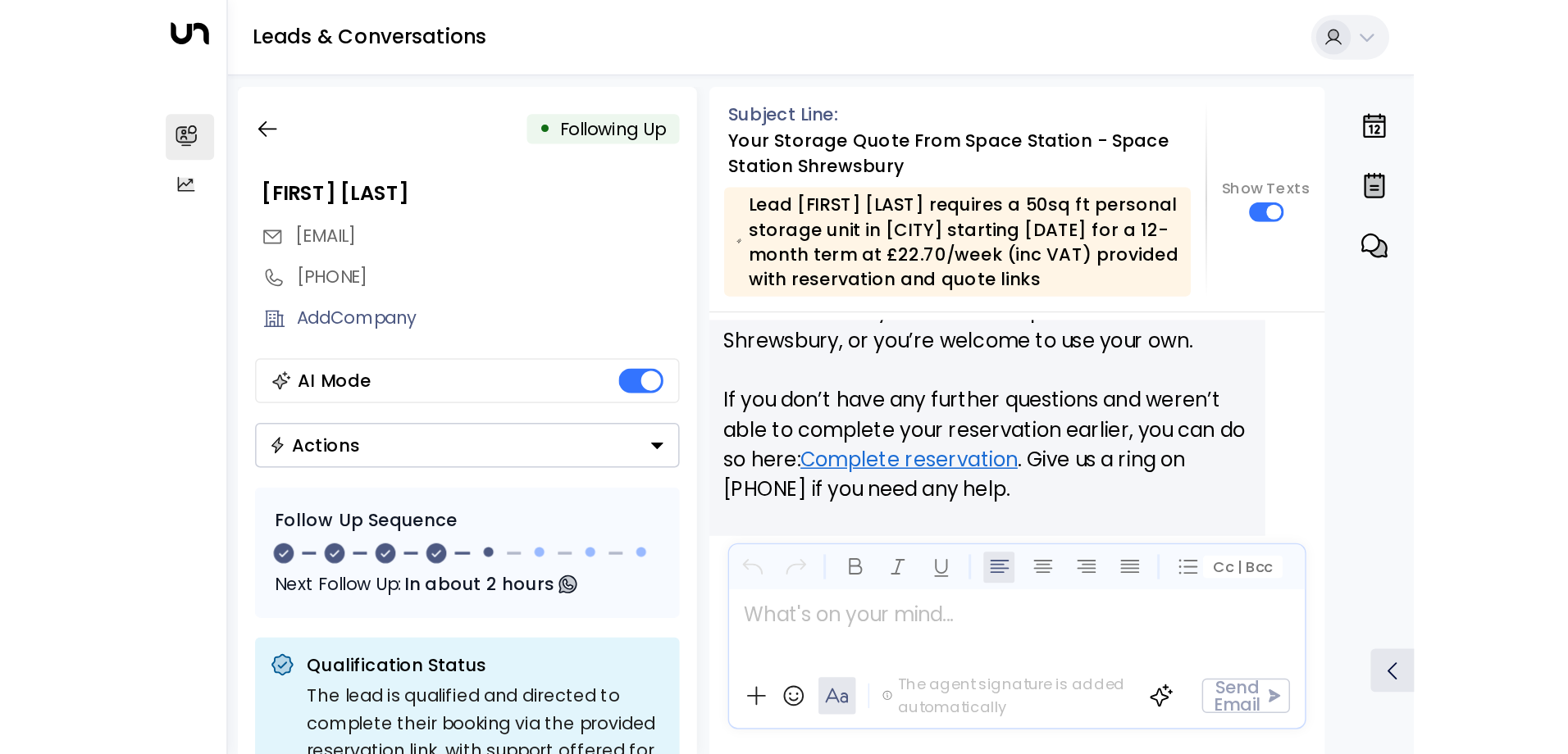 scroll, scrollTop: 835, scrollLeft: 0, axis: vertical 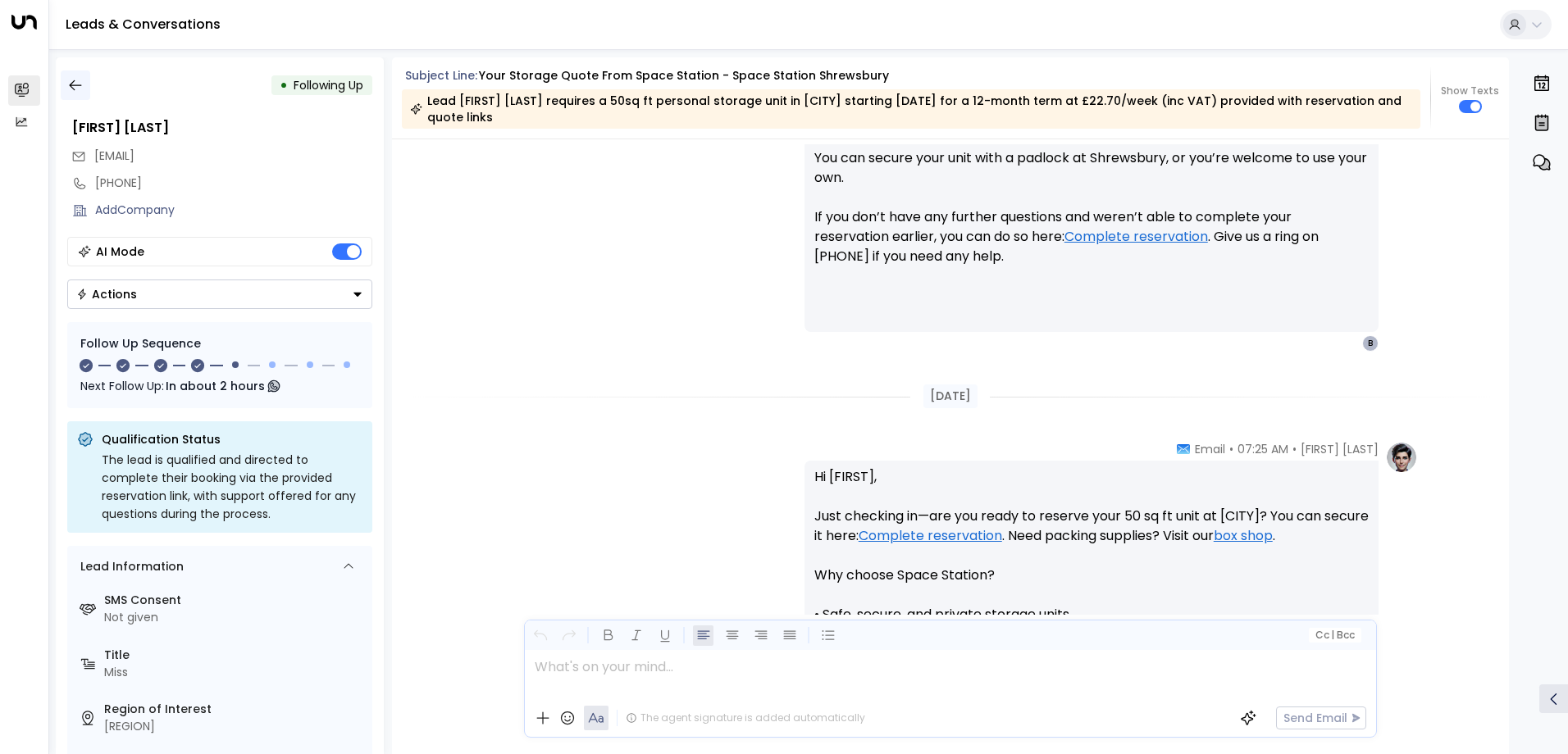 click at bounding box center [75, 85] 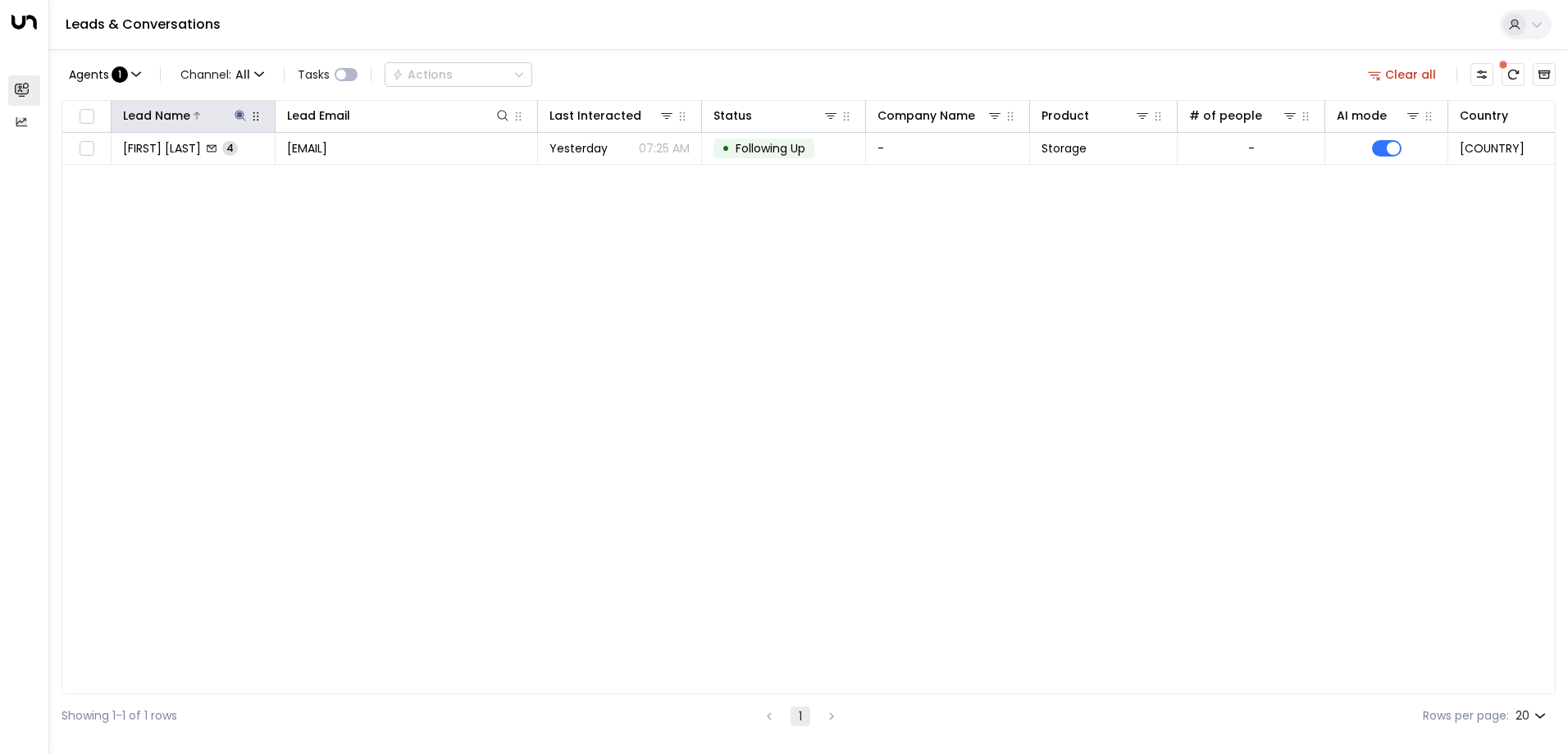 click at bounding box center [240, 116] 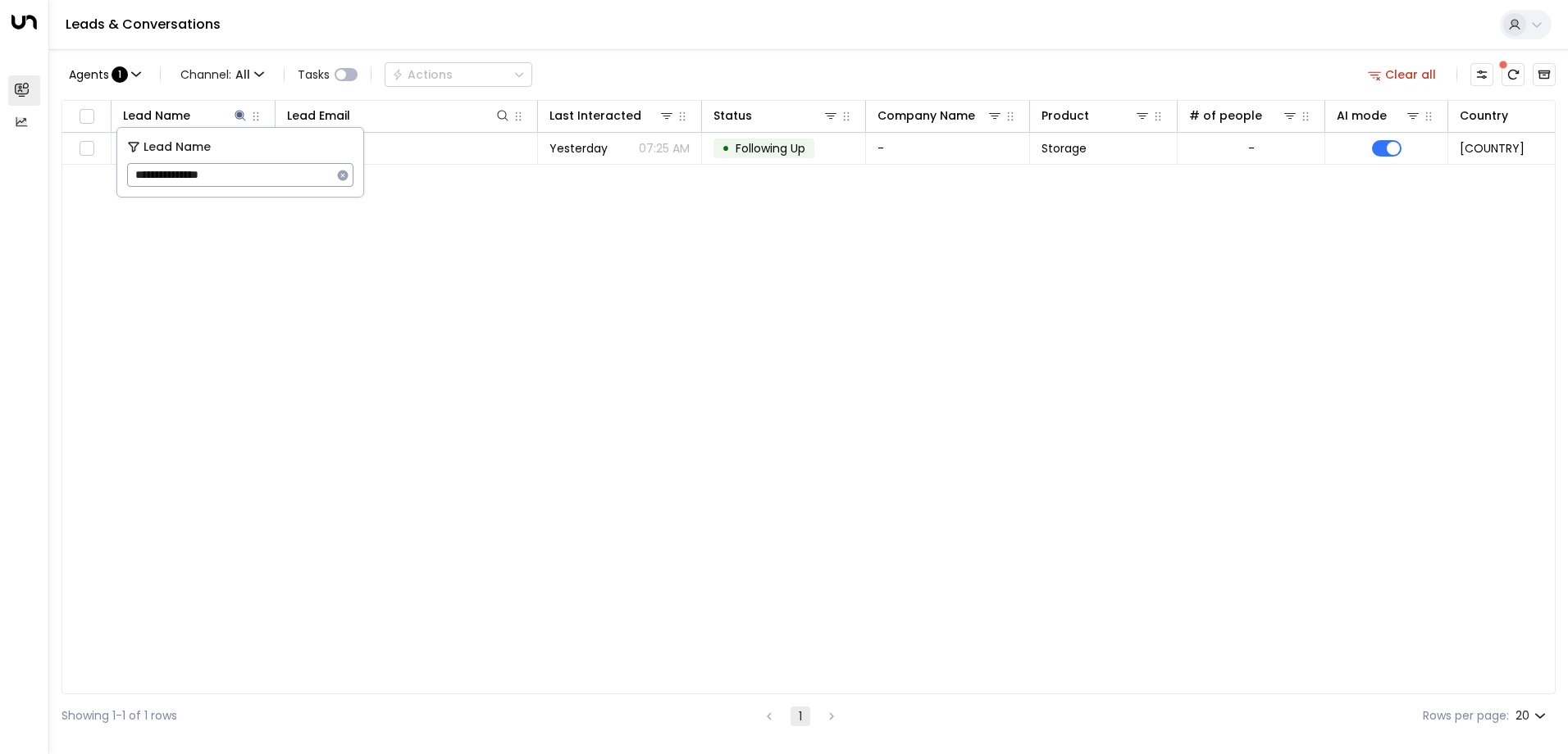 click at bounding box center [343, 175] 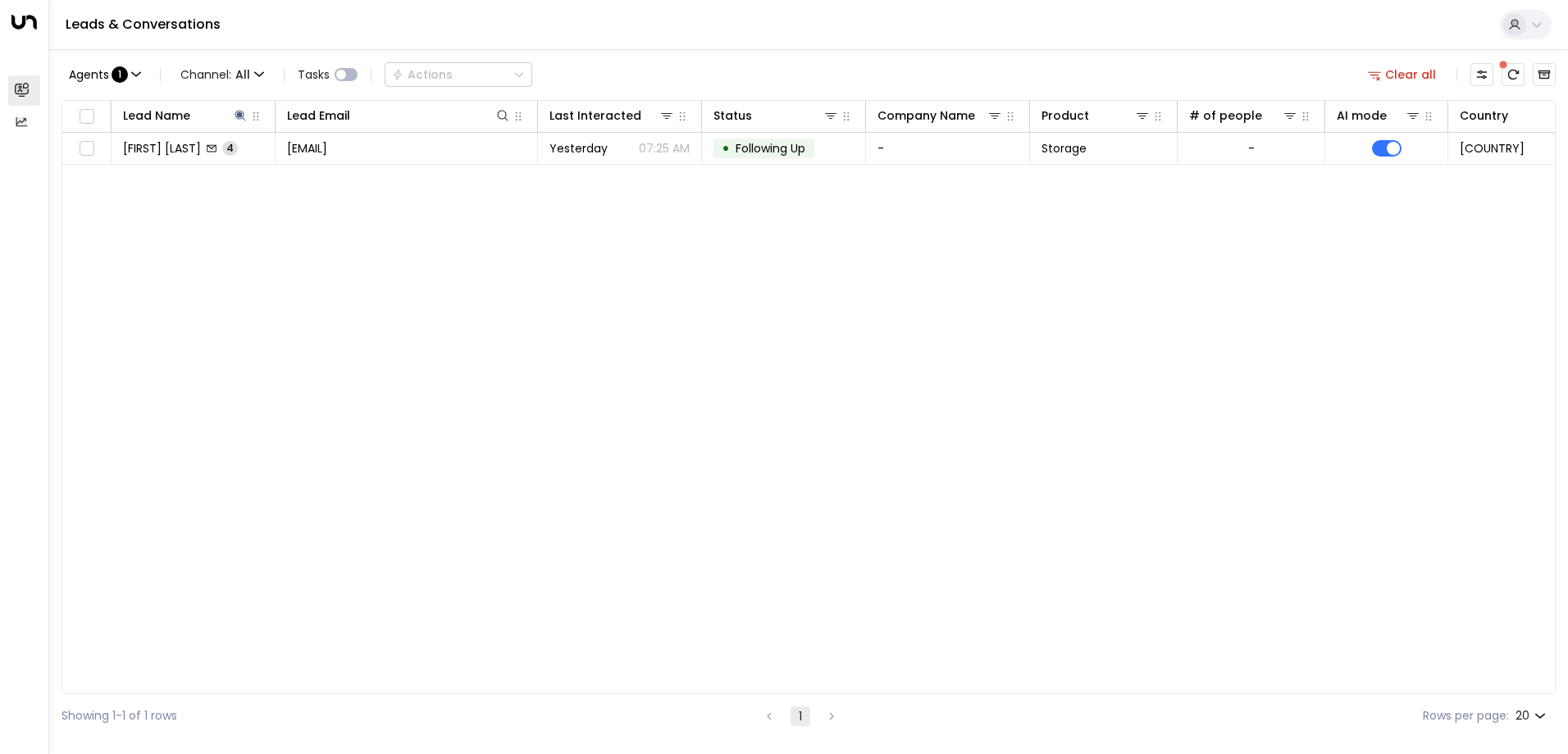 click on "Lead Name Lead Email Last Interacted Status Company Name Product # of people AI mode Country Region [FIRST] [LAST] 4 [EMAIL] Yesterday 07:25 AM • Following Up - Storage - United Kingdom Shropshire" at bounding box center (809, 397) 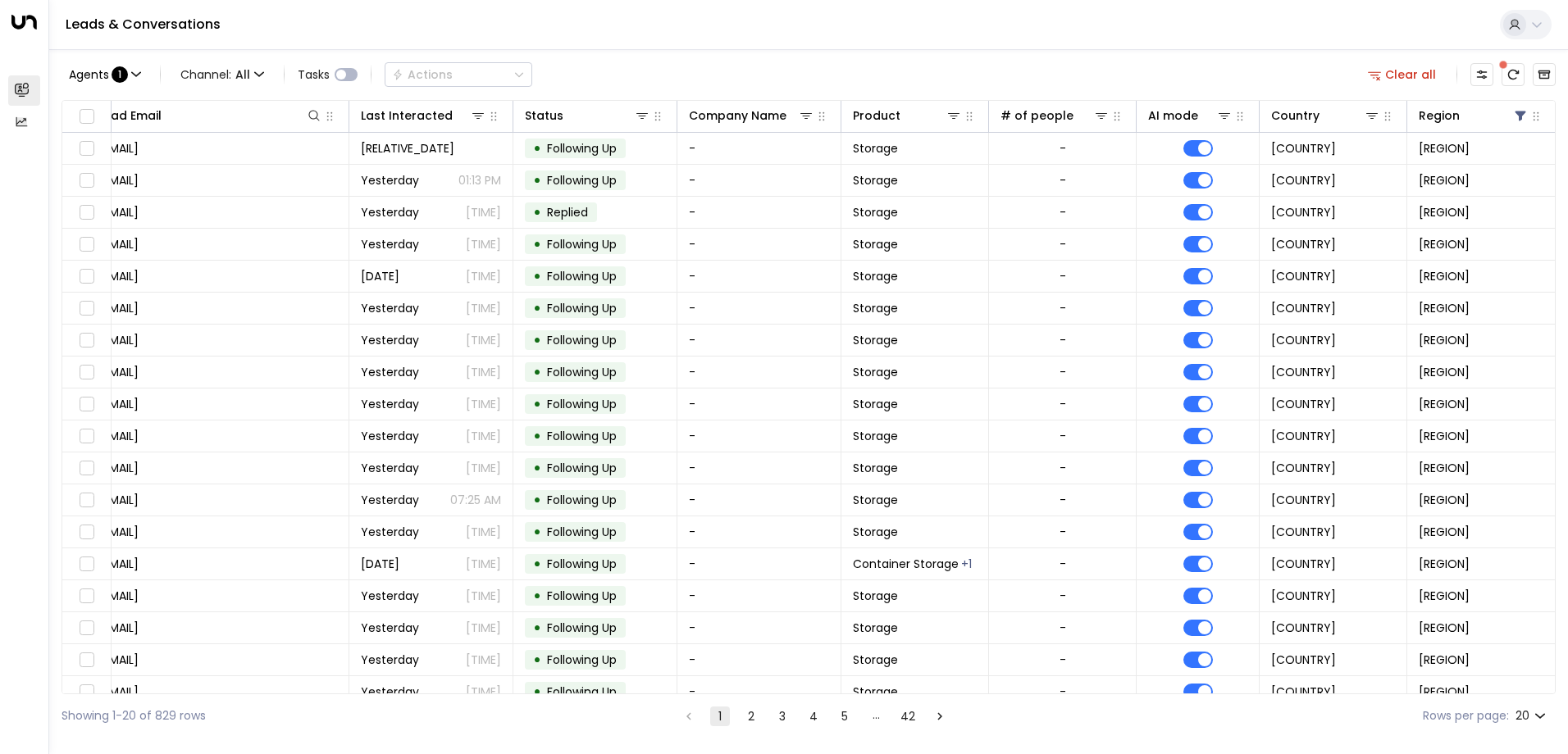scroll, scrollTop: 0, scrollLeft: 194, axis: horizontal 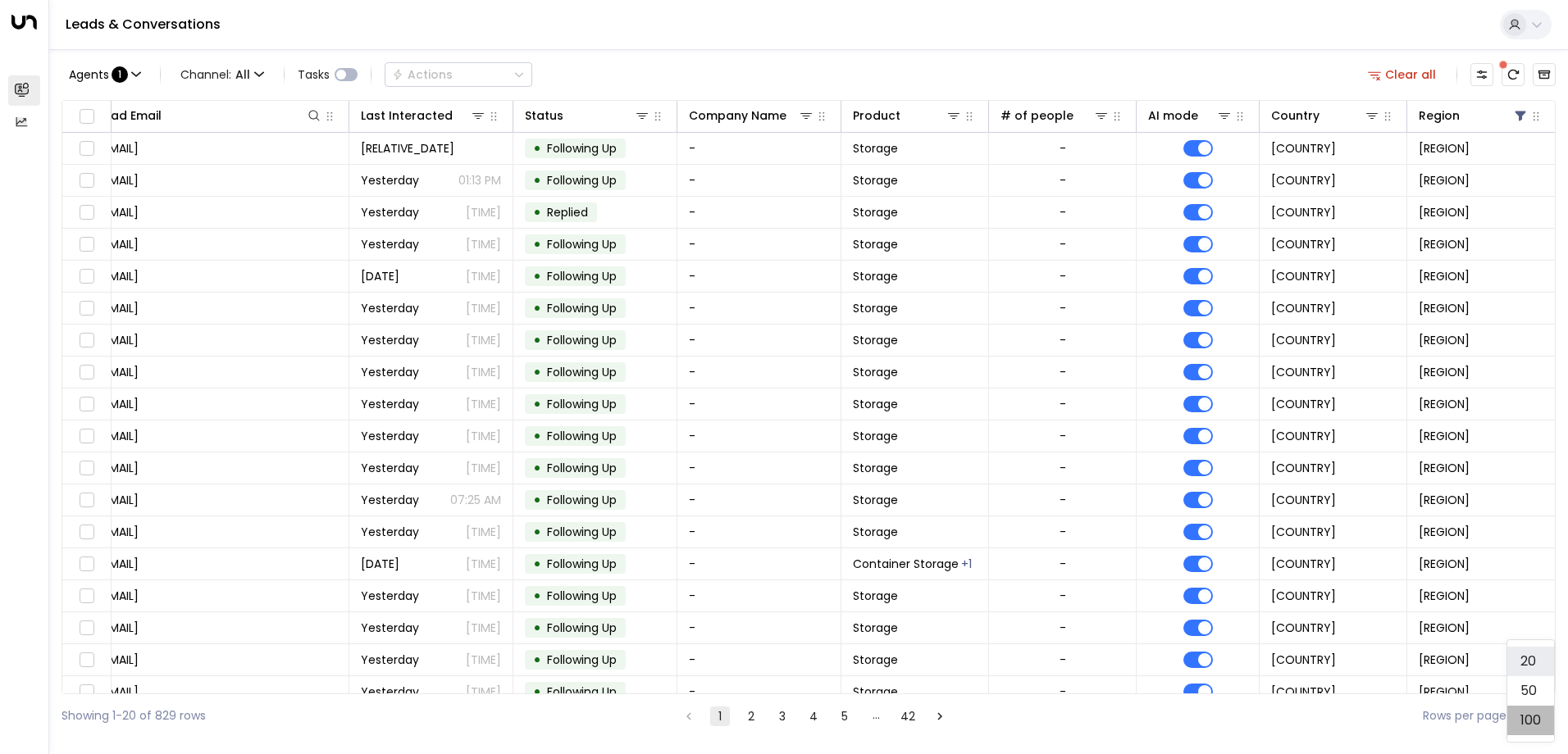 click on "100" at bounding box center (1530, 720) 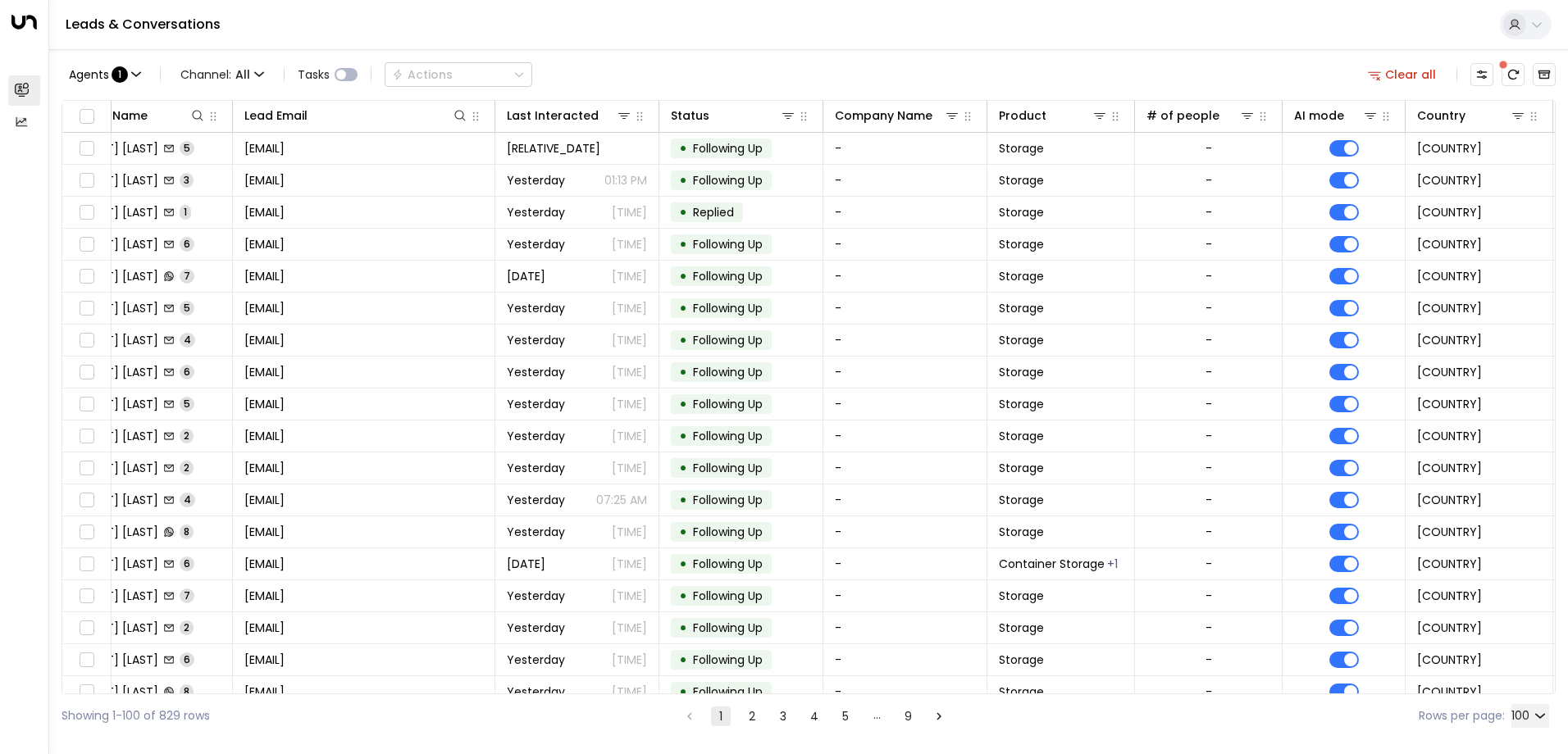 scroll, scrollTop: 0, scrollLeft: 0, axis: both 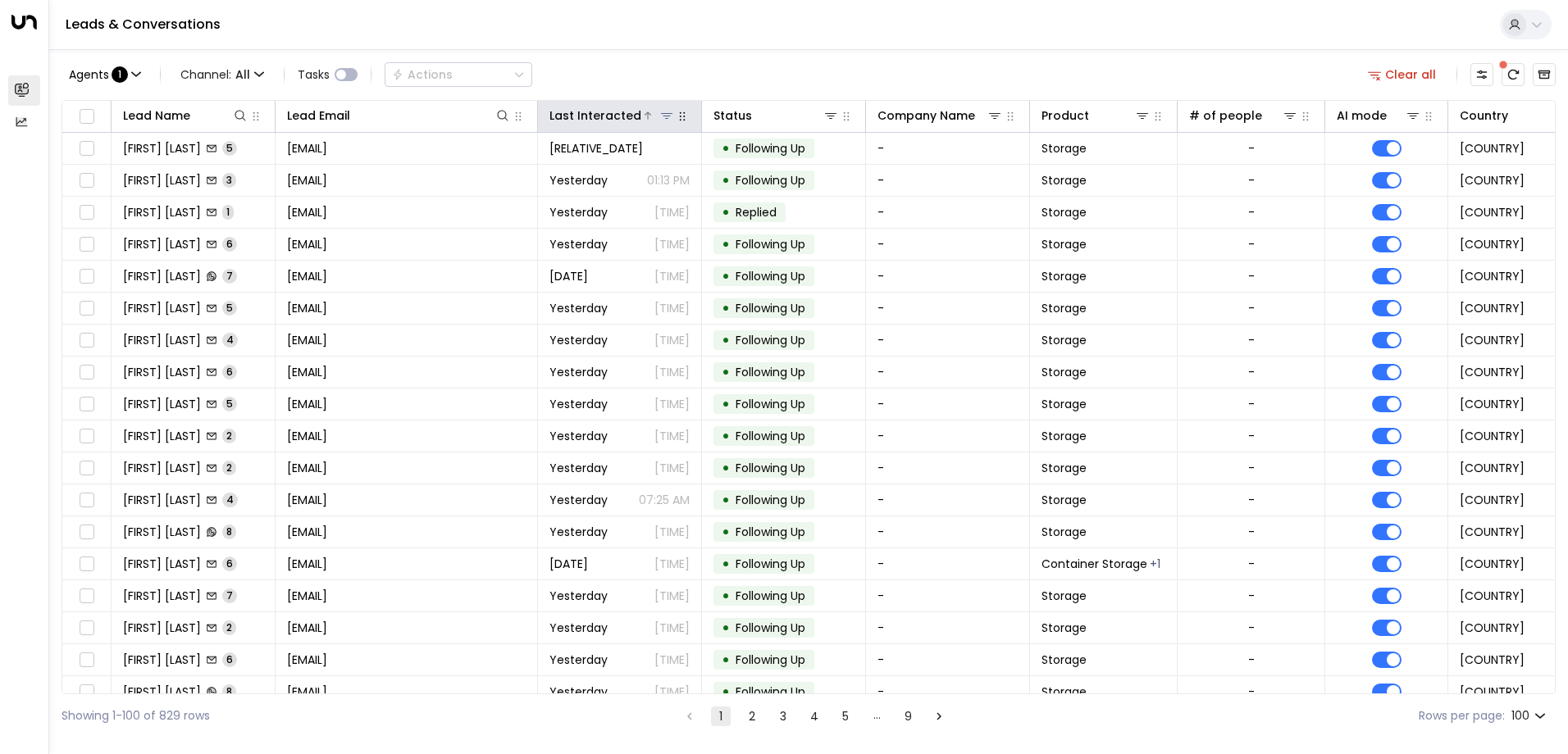 click on "Last Interacted" at bounding box center (595, 116) 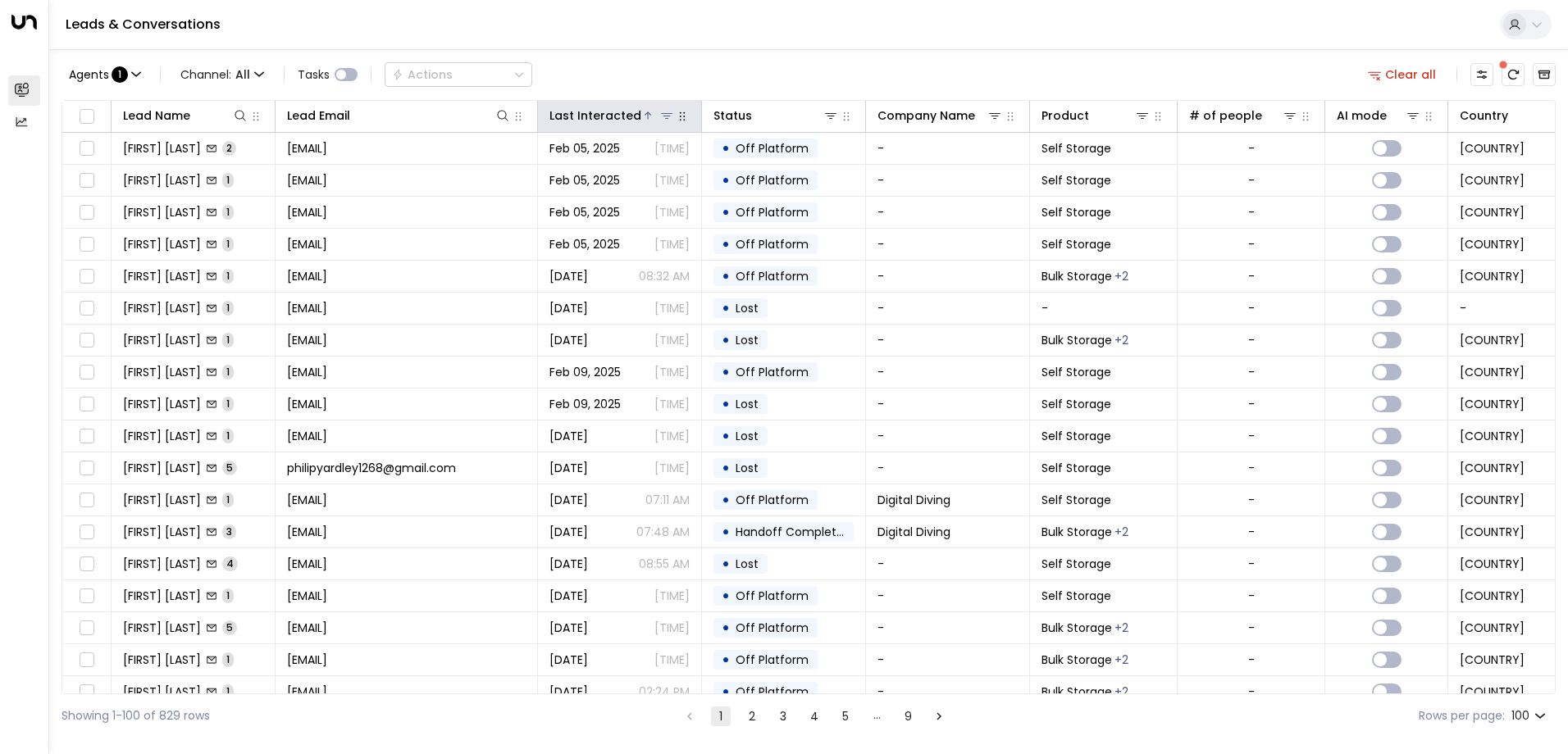 click on "Last Interacted" at bounding box center (595, 116) 